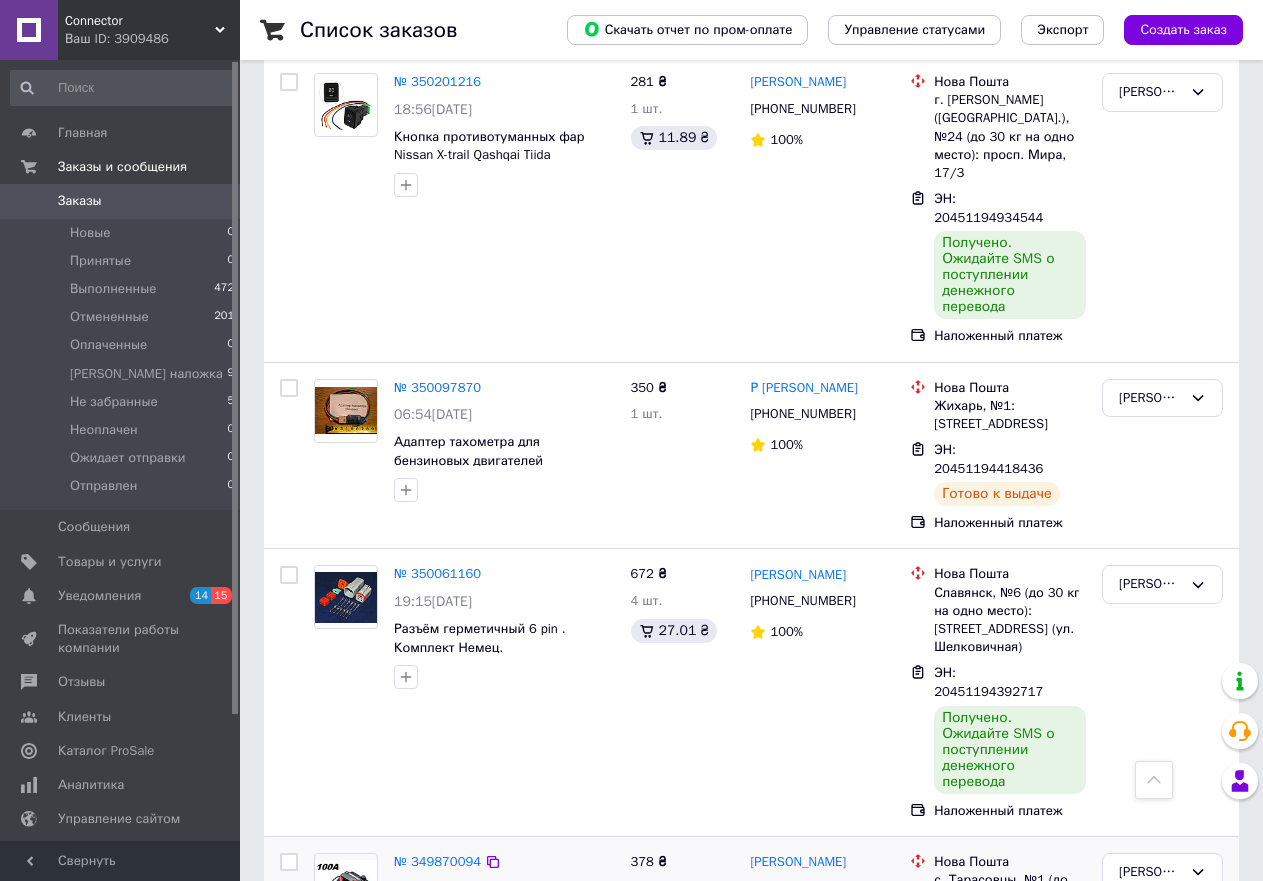 scroll, scrollTop: 2200, scrollLeft: 0, axis: vertical 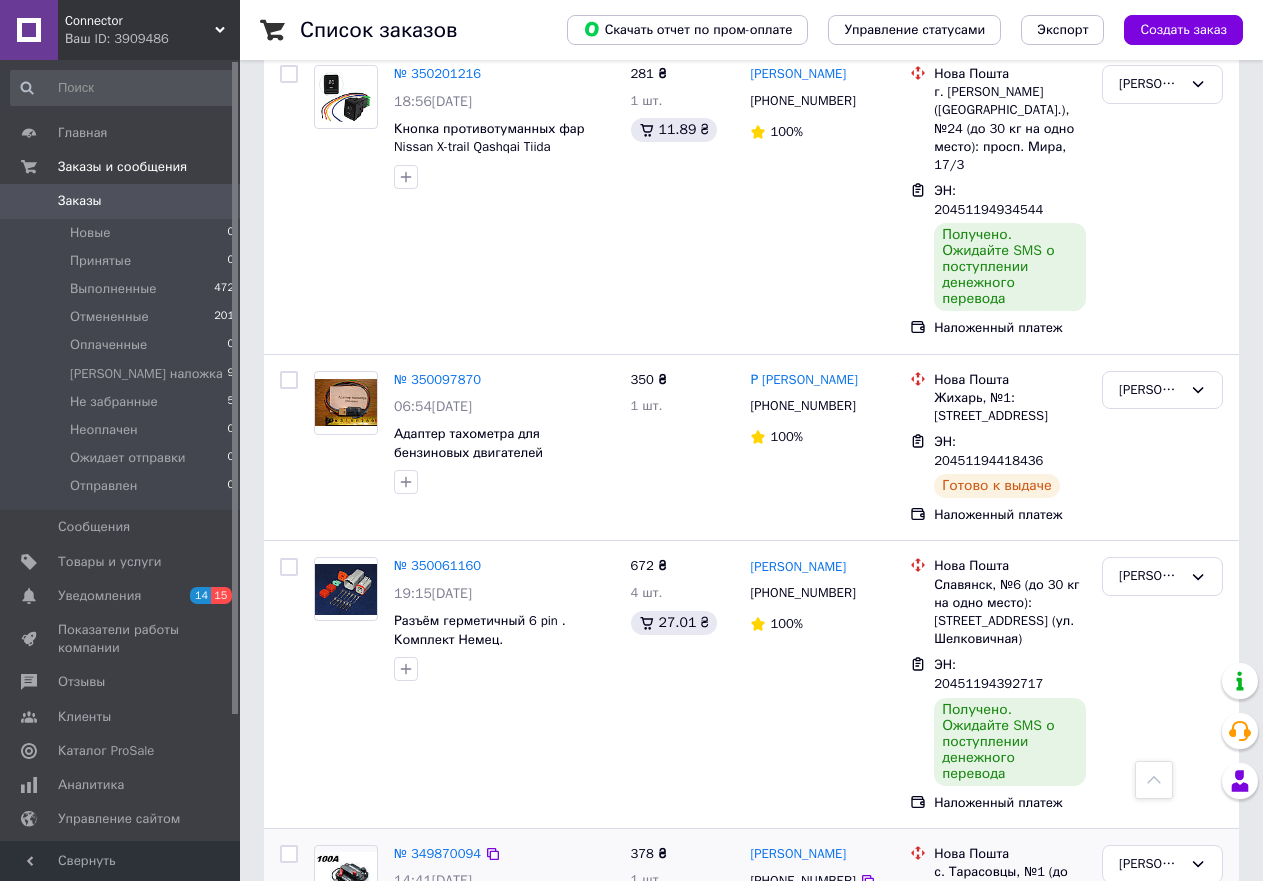 click 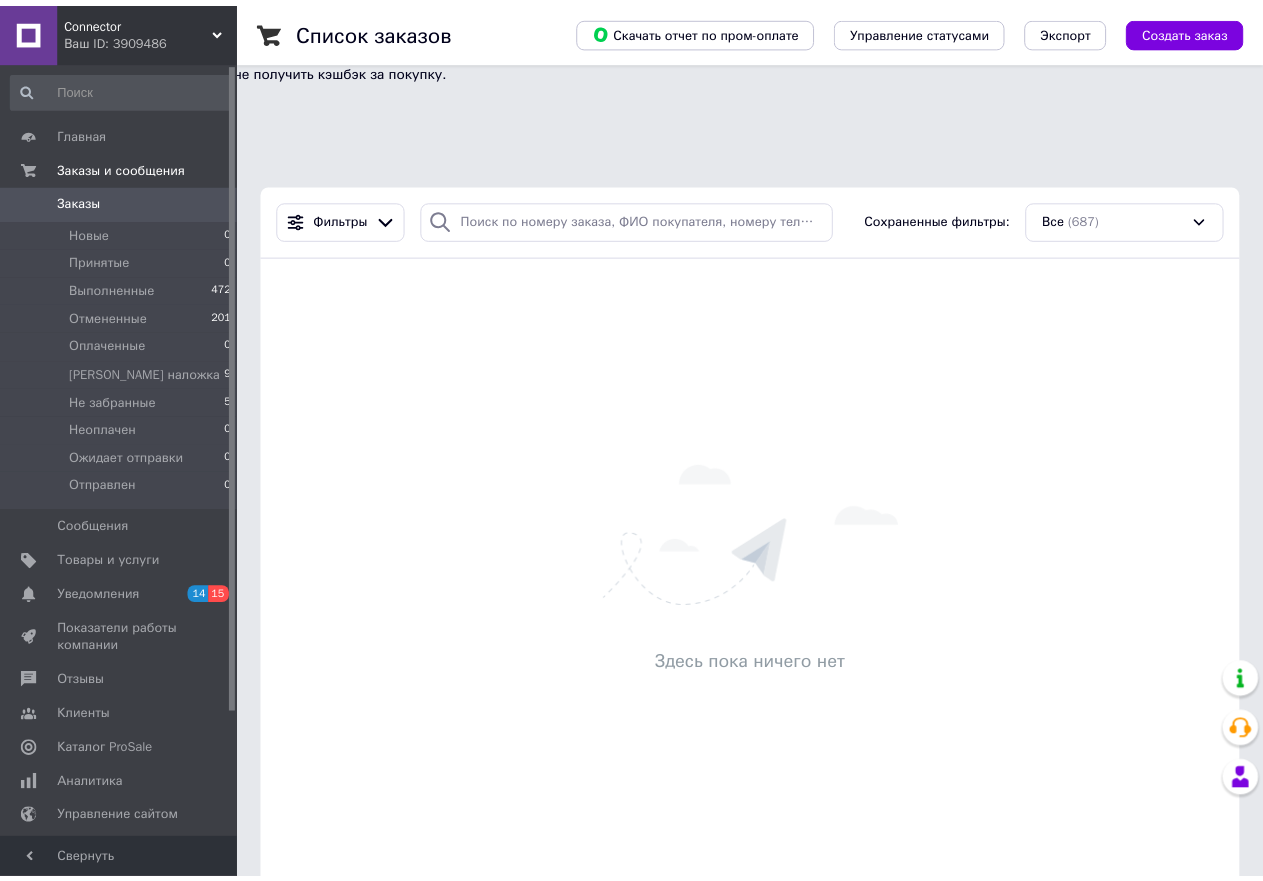 scroll, scrollTop: 0, scrollLeft: 0, axis: both 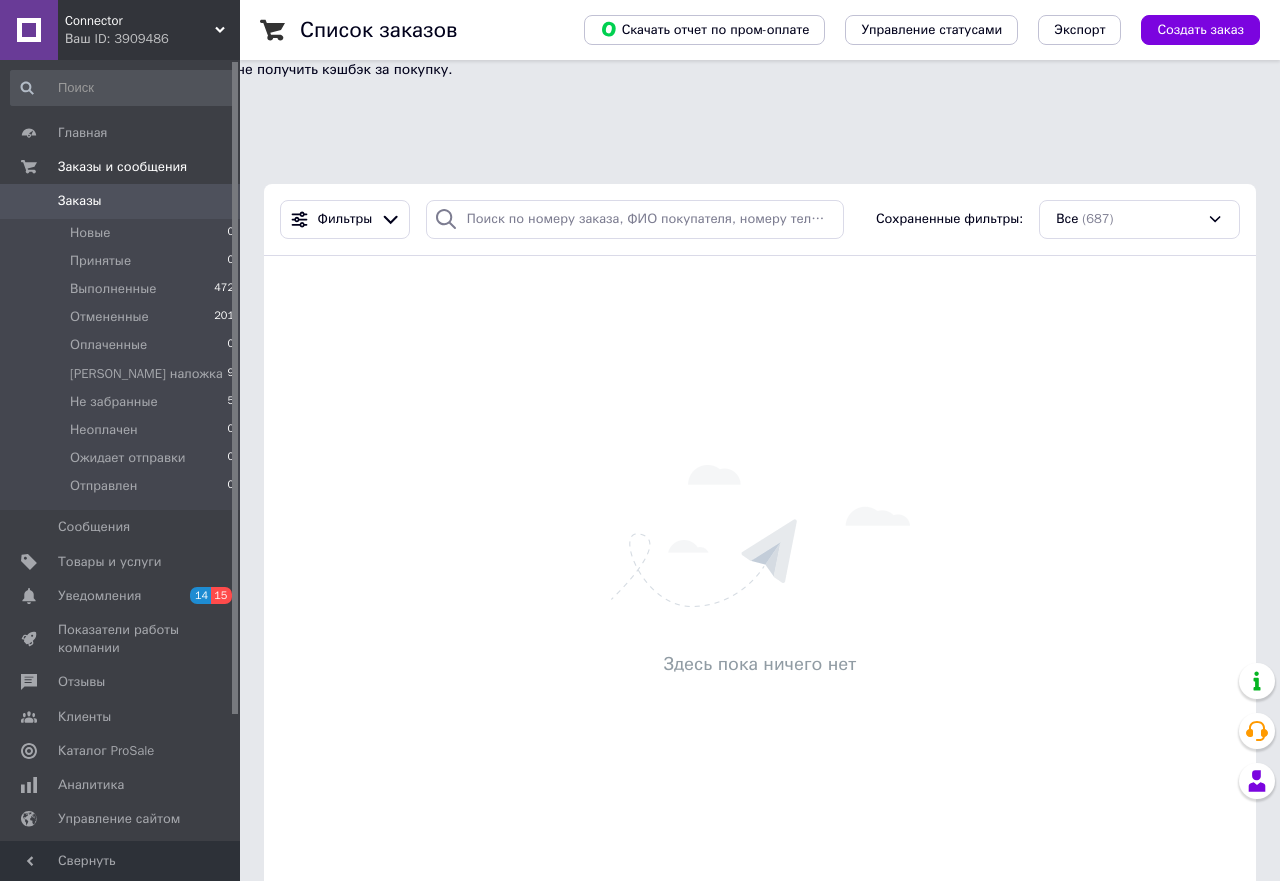 click on "Неоплачен" at bounding box center [104, 430] 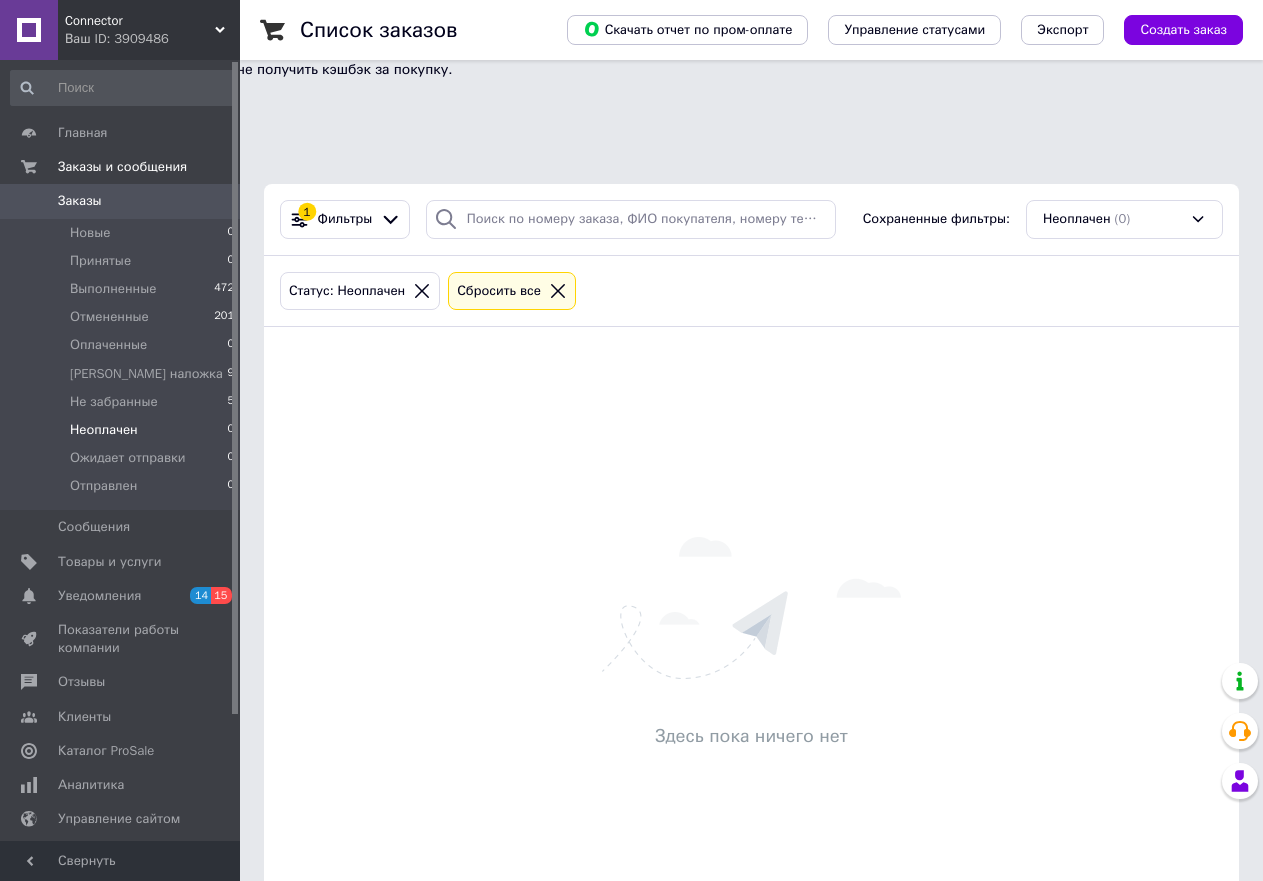click on "Ваш ID: 3909486" at bounding box center (152, 39) 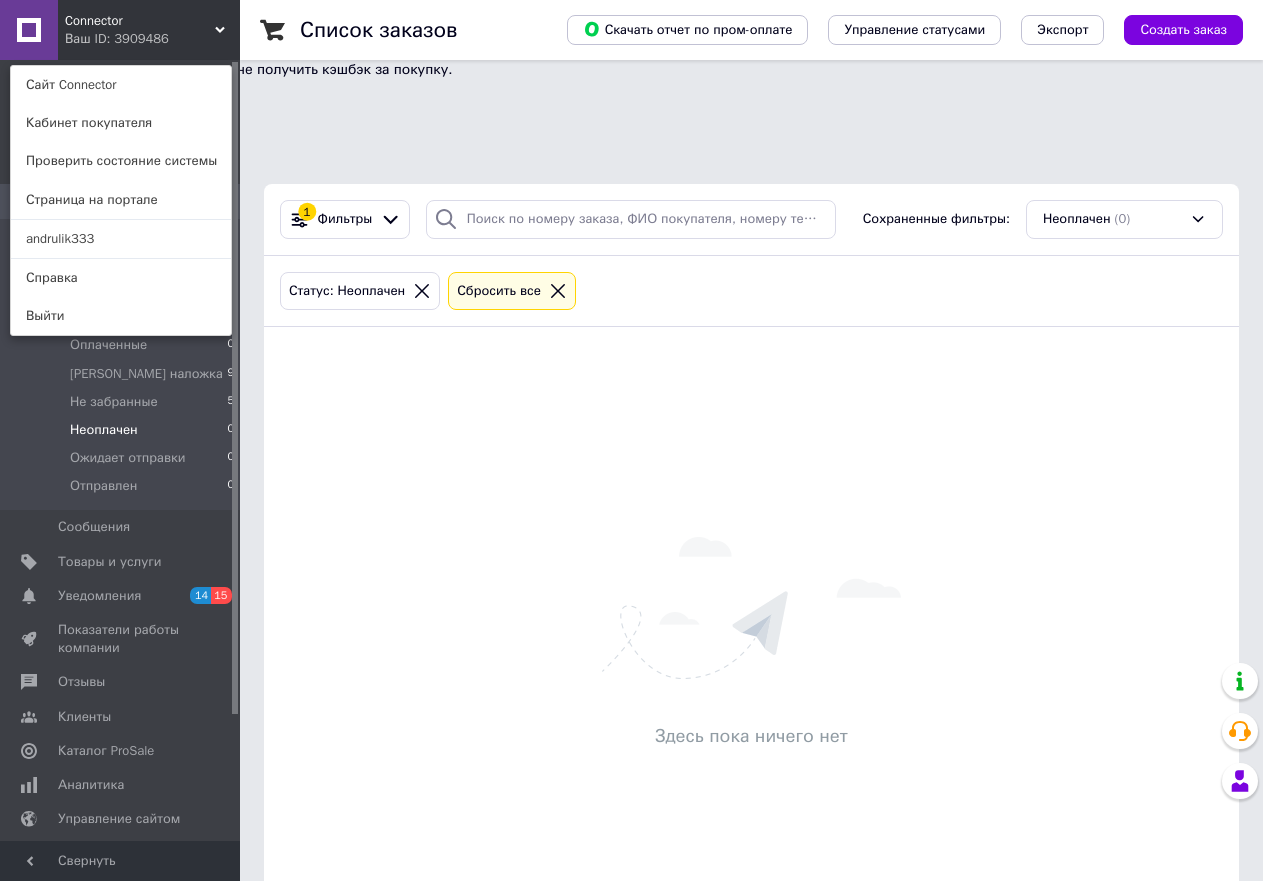 click on "andrulik333" at bounding box center [121, 239] 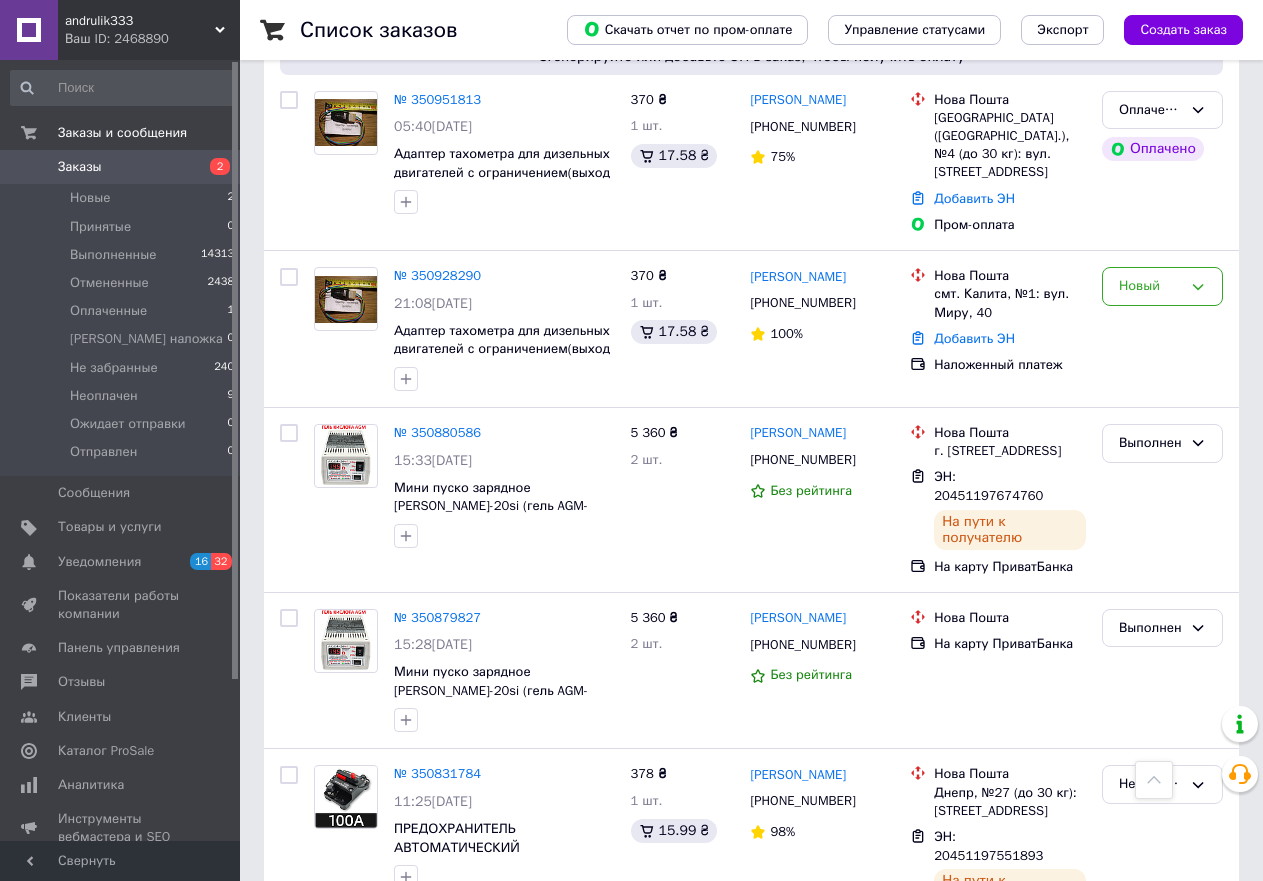scroll, scrollTop: 0, scrollLeft: 0, axis: both 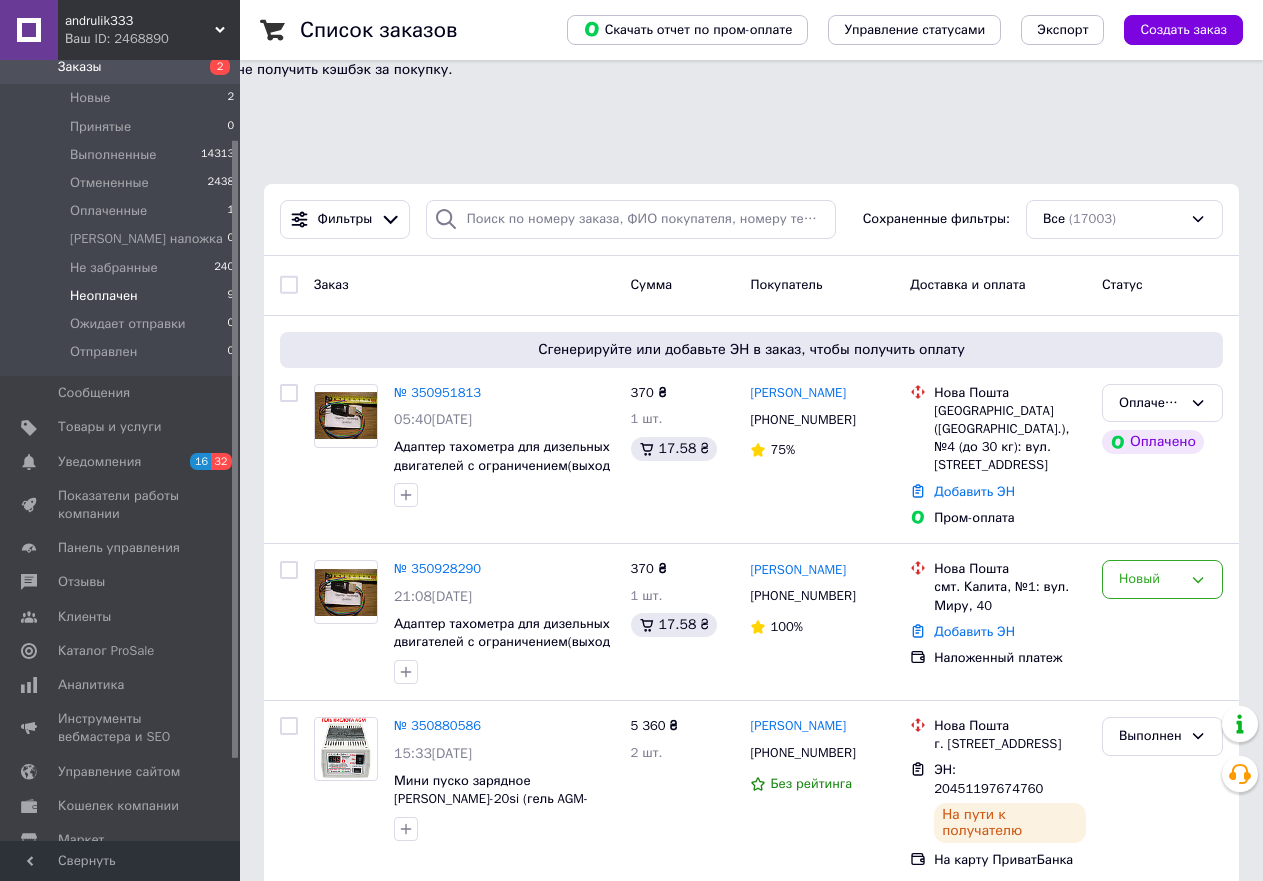 click on "Неоплачен" at bounding box center [104, 296] 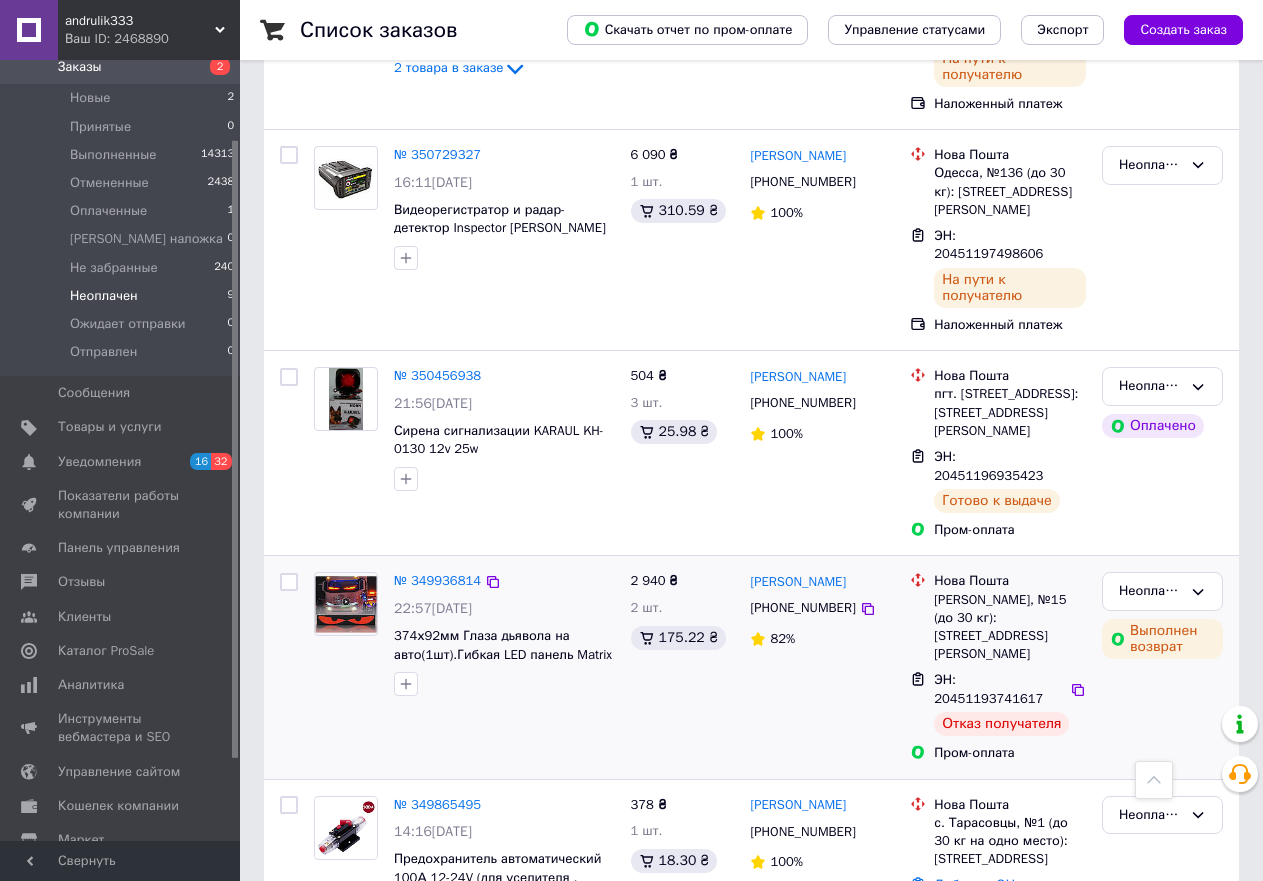 scroll, scrollTop: 700, scrollLeft: 0, axis: vertical 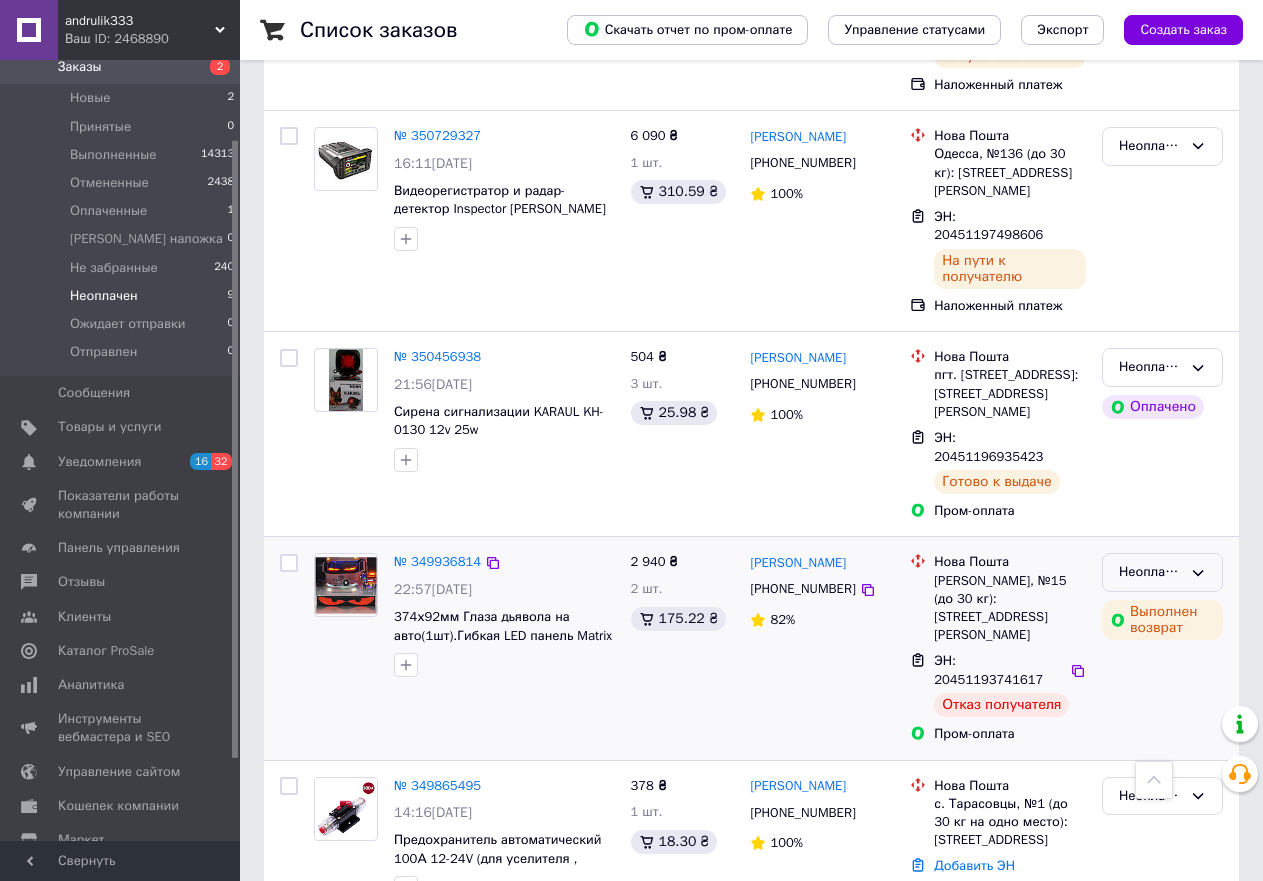 click on "Неоплачен" at bounding box center (1162, 572) 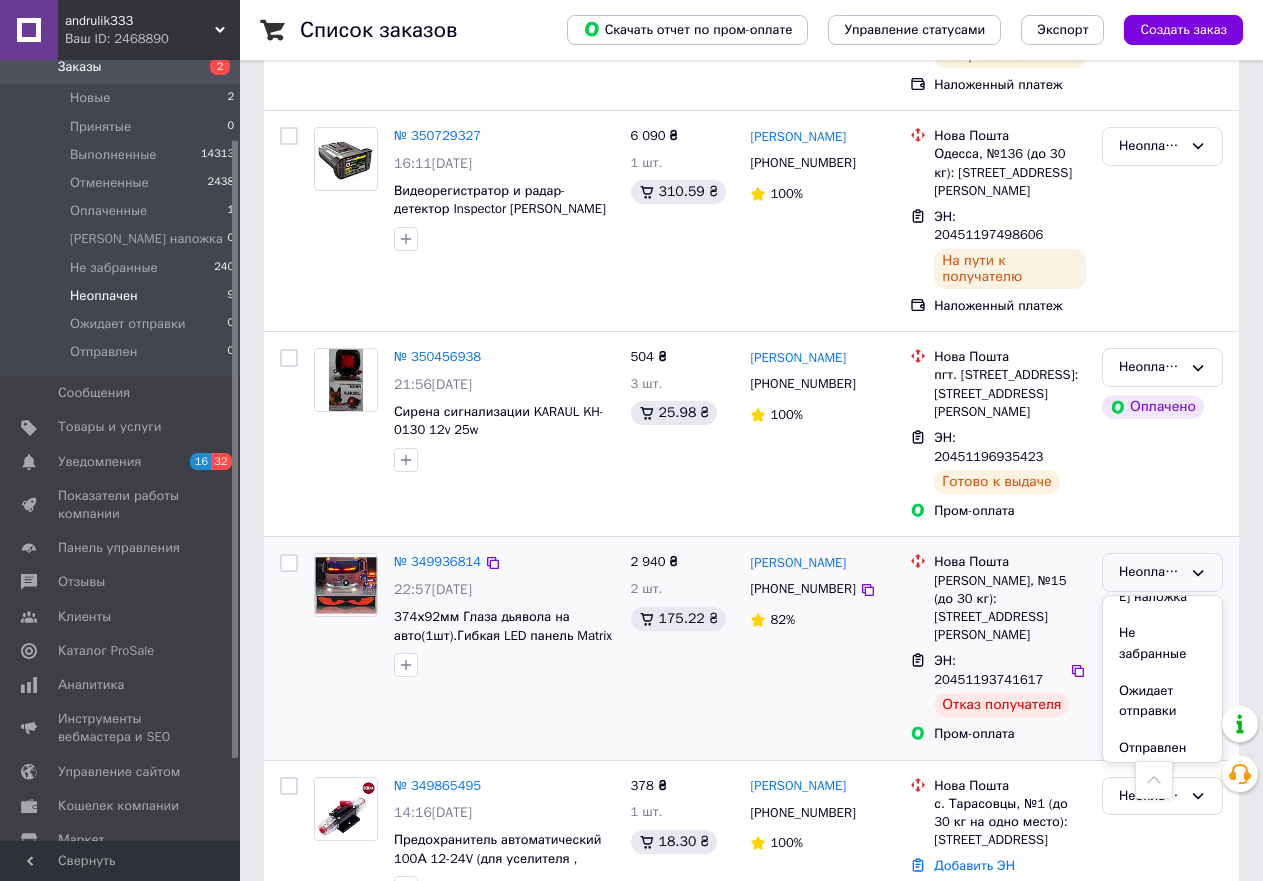 scroll, scrollTop: 188, scrollLeft: 0, axis: vertical 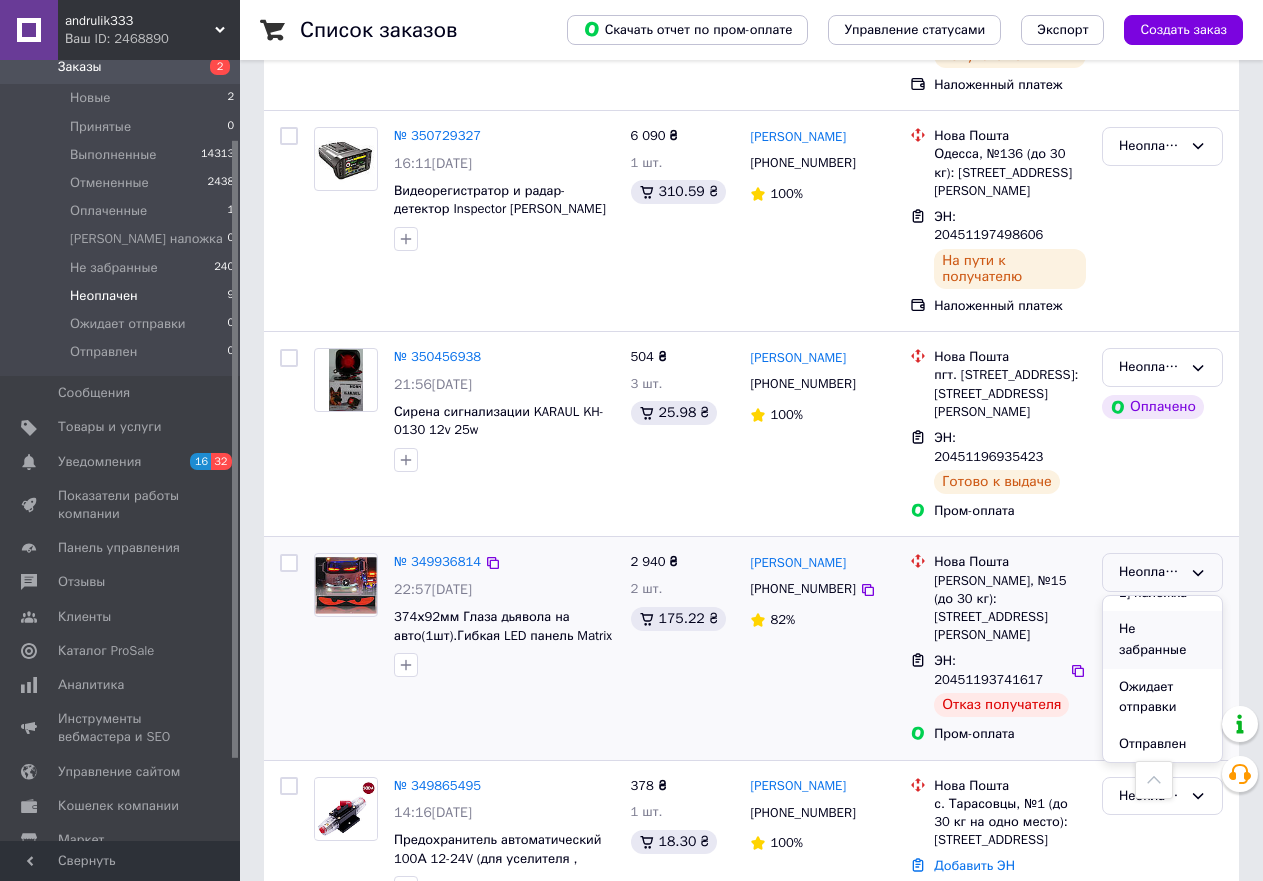 click on "Не забранные" at bounding box center [1162, 639] 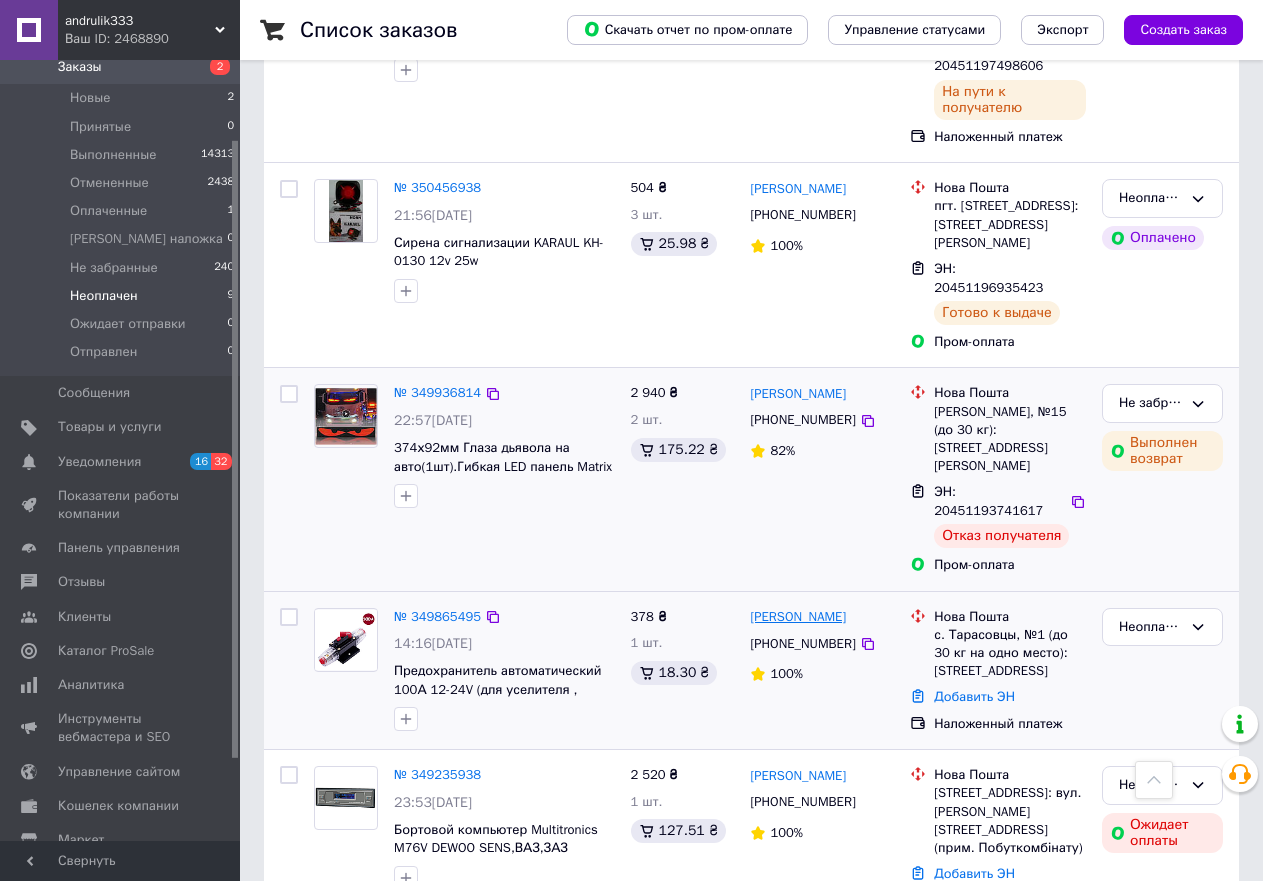 scroll, scrollTop: 900, scrollLeft: 0, axis: vertical 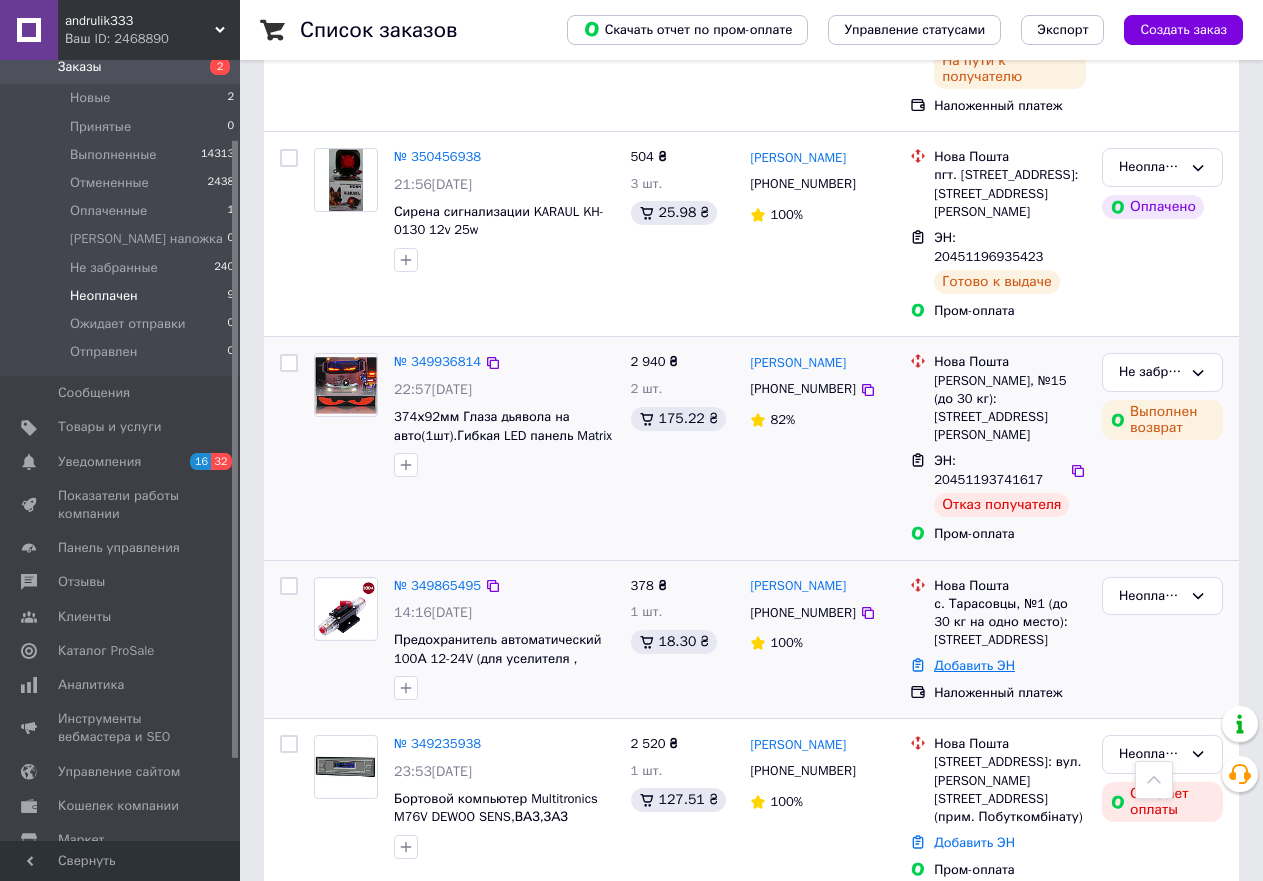 click on "Добавить ЭН" at bounding box center [974, 665] 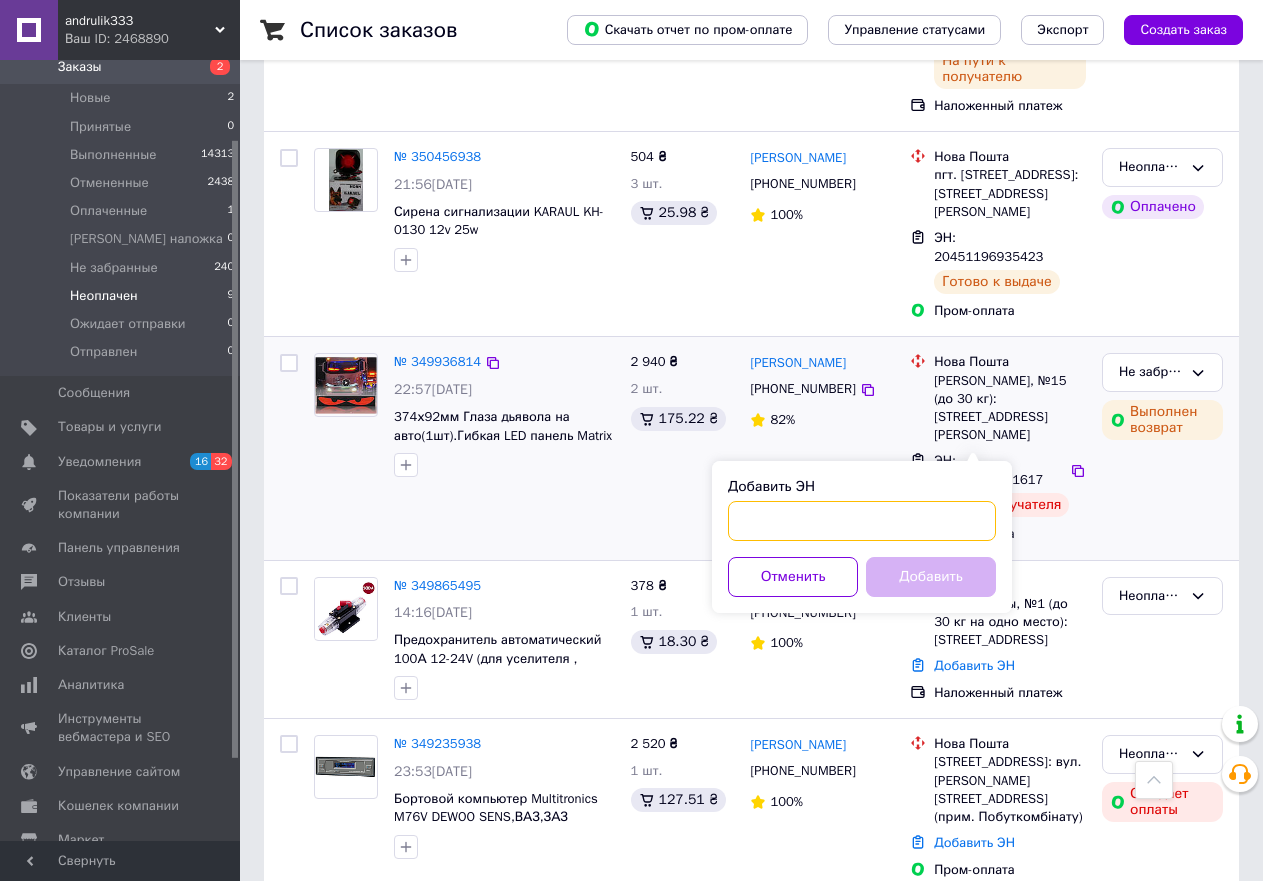 paste on "20451192952438" 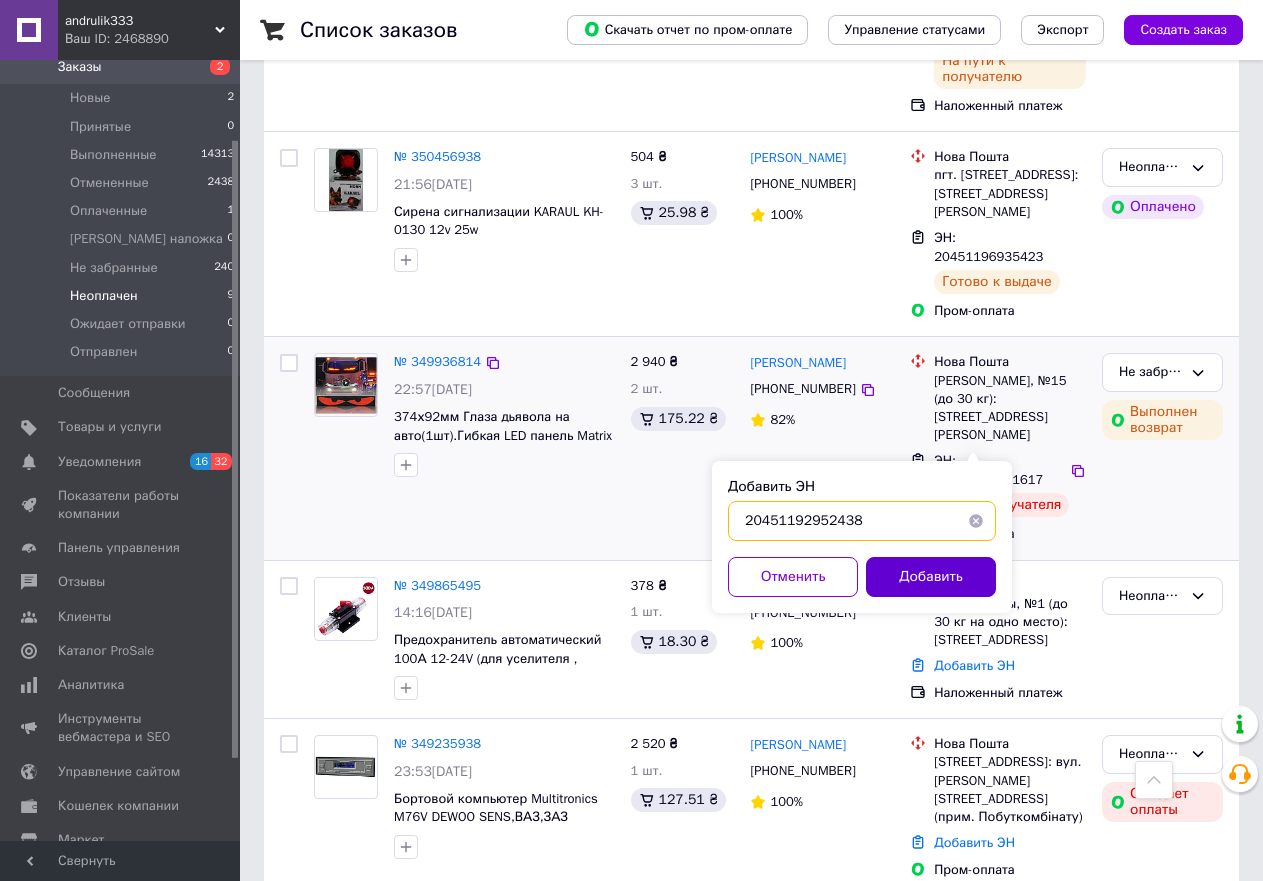 type on "20451192952438" 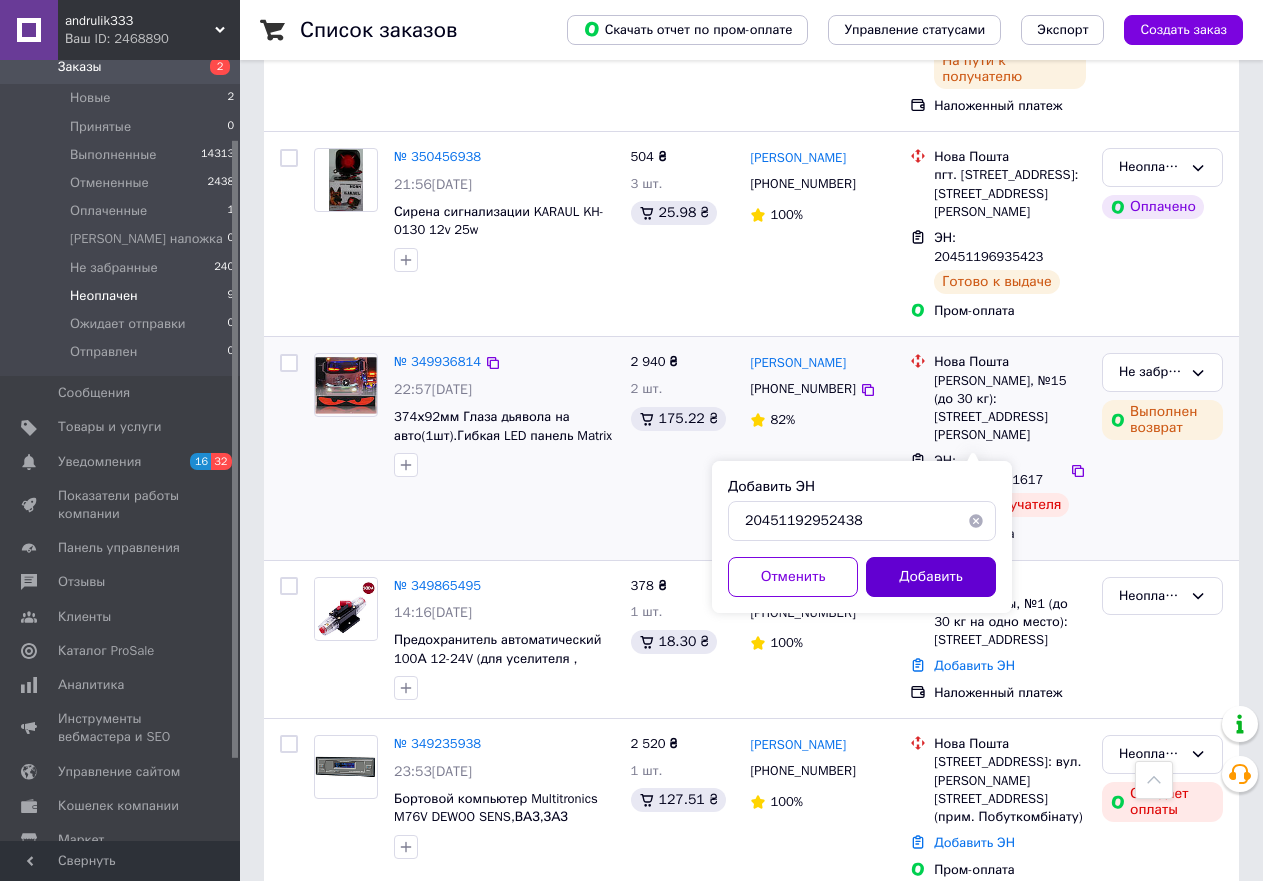 click on "Добавить" at bounding box center [931, 577] 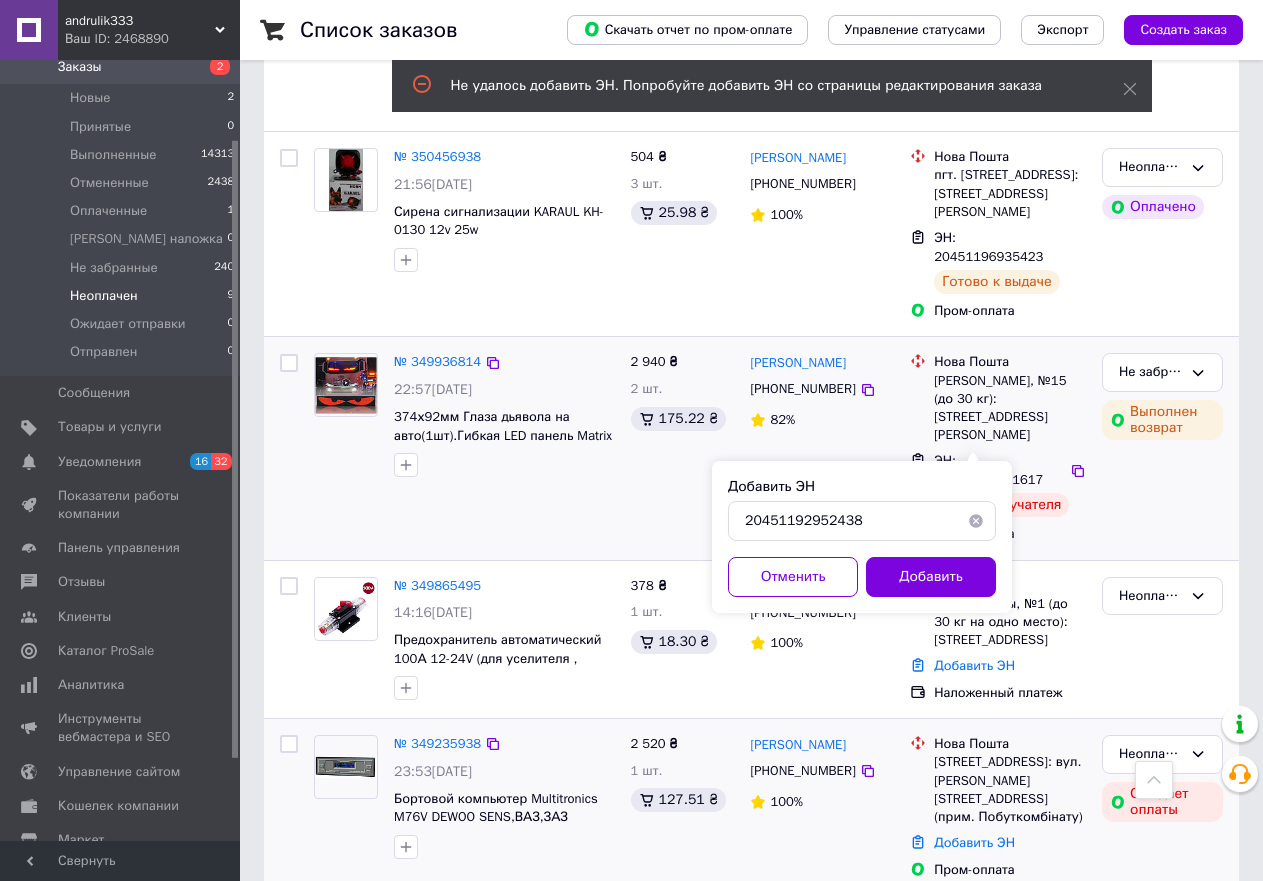 click on "Григорій Варченко +380963137317 100%" at bounding box center [822, 807] 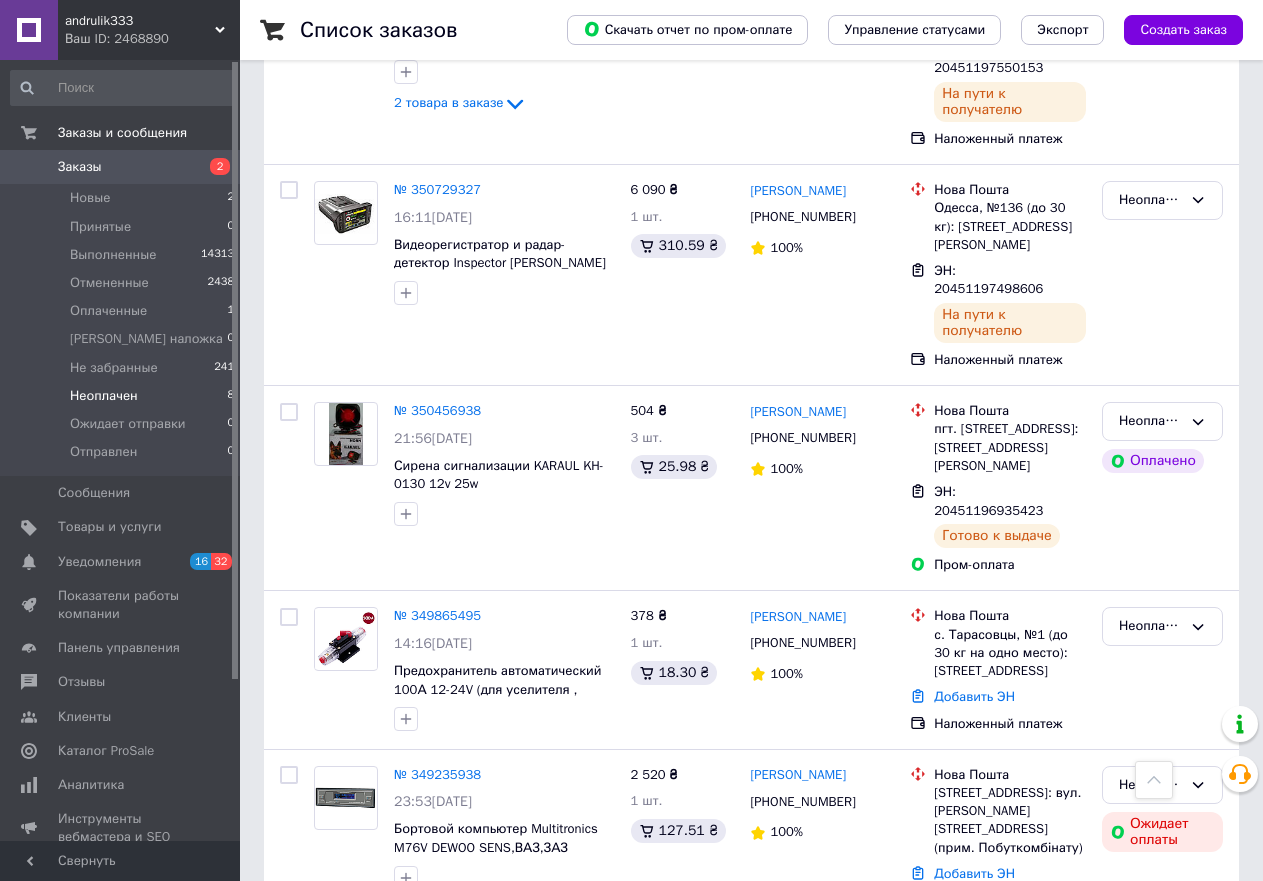 scroll, scrollTop: 700, scrollLeft: 0, axis: vertical 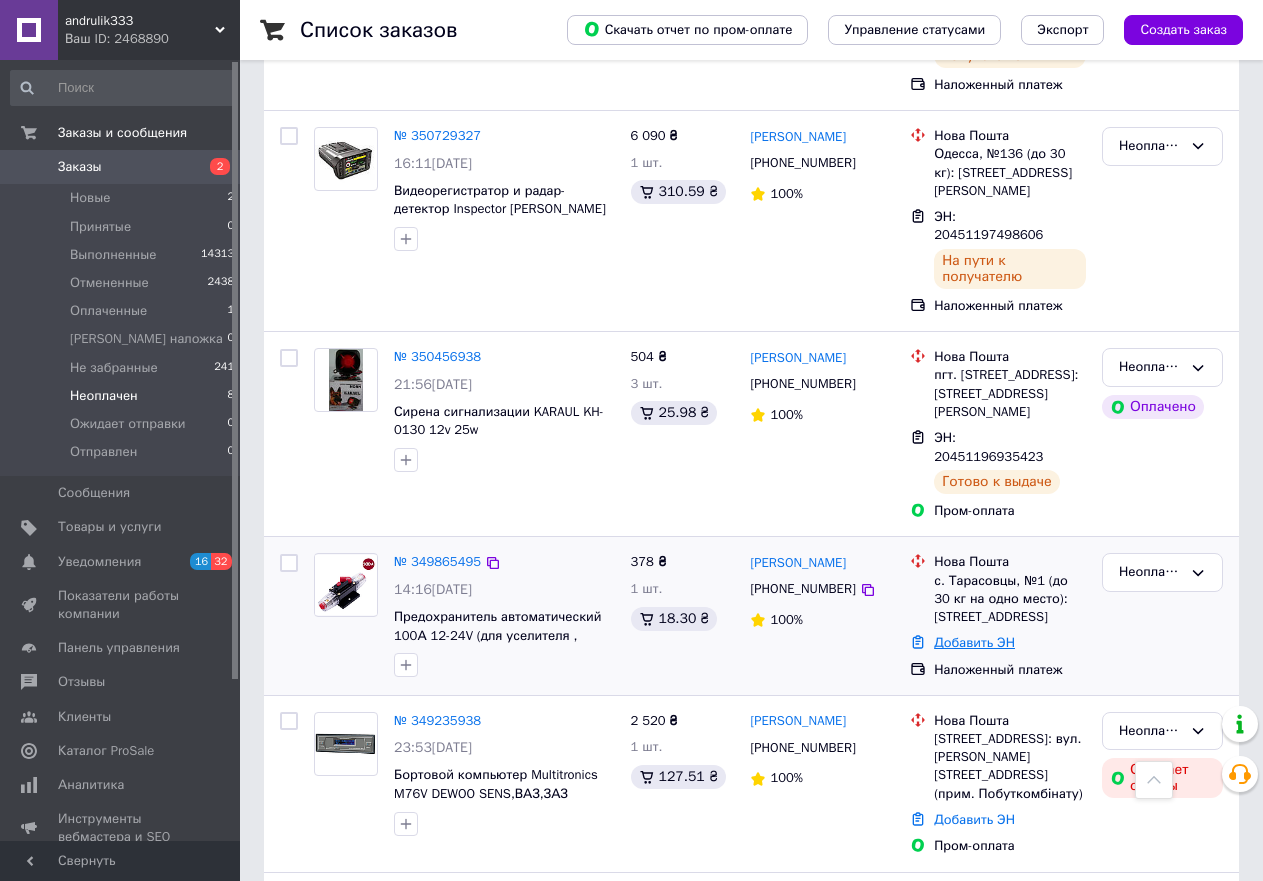 click on "Добавить ЭН" at bounding box center (974, 642) 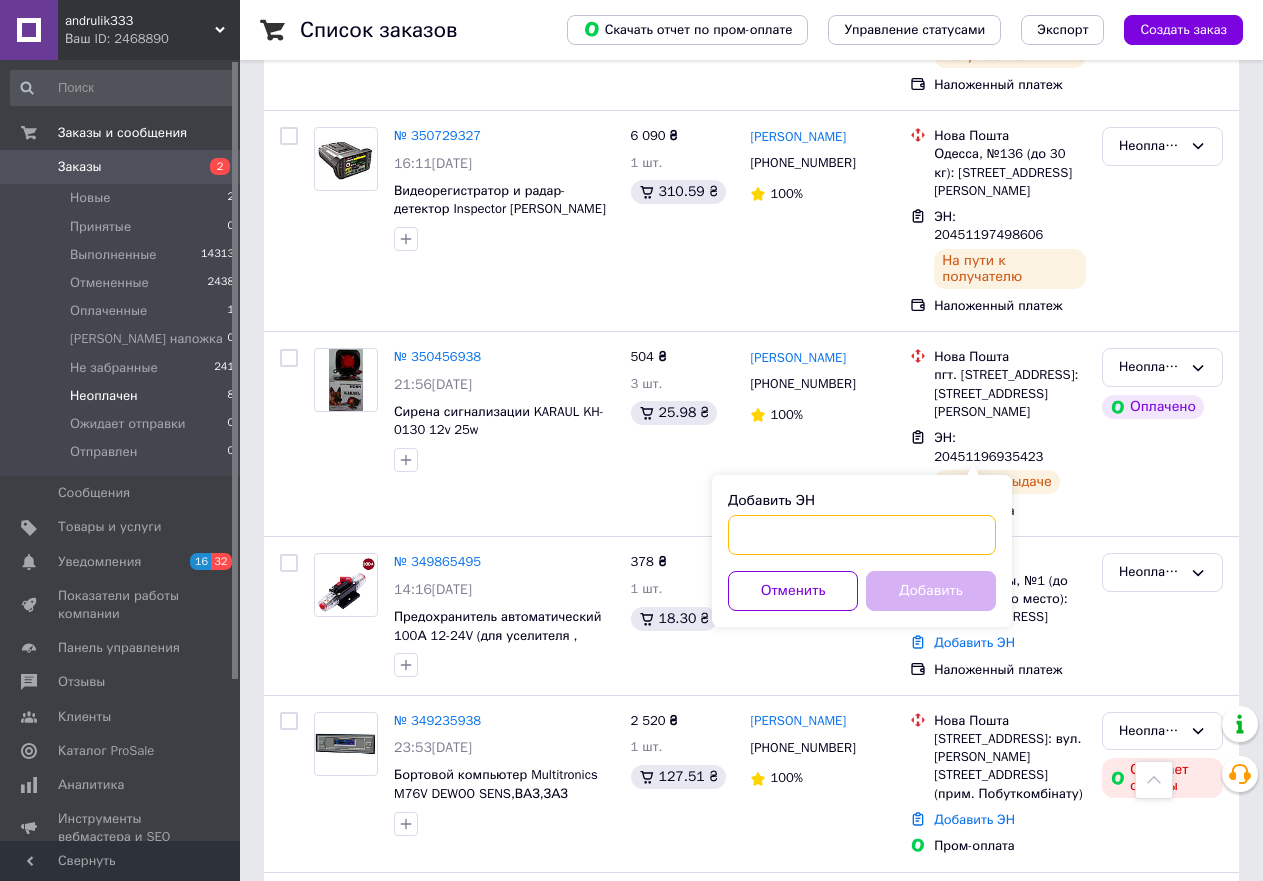 paste on "20451192952438" 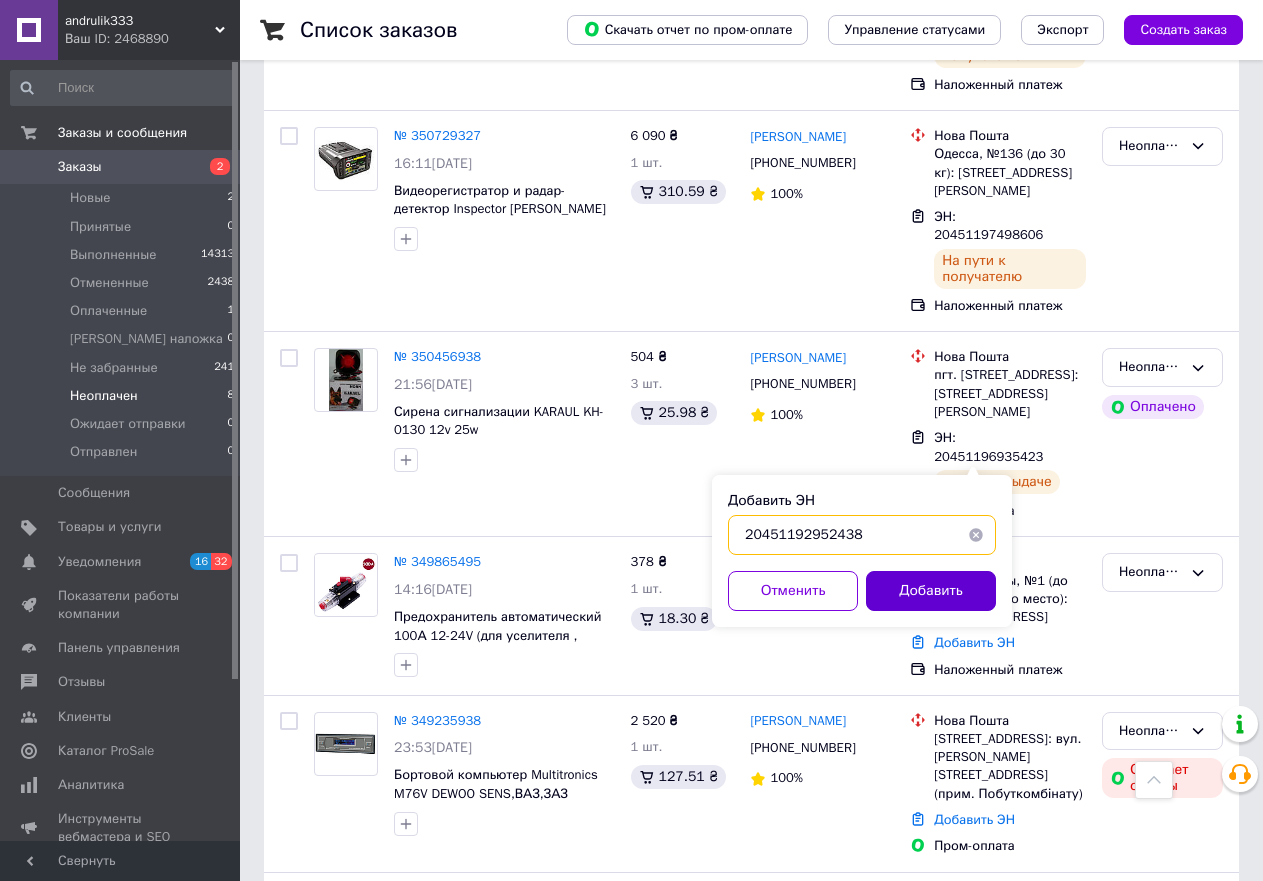 type on "20451192952438" 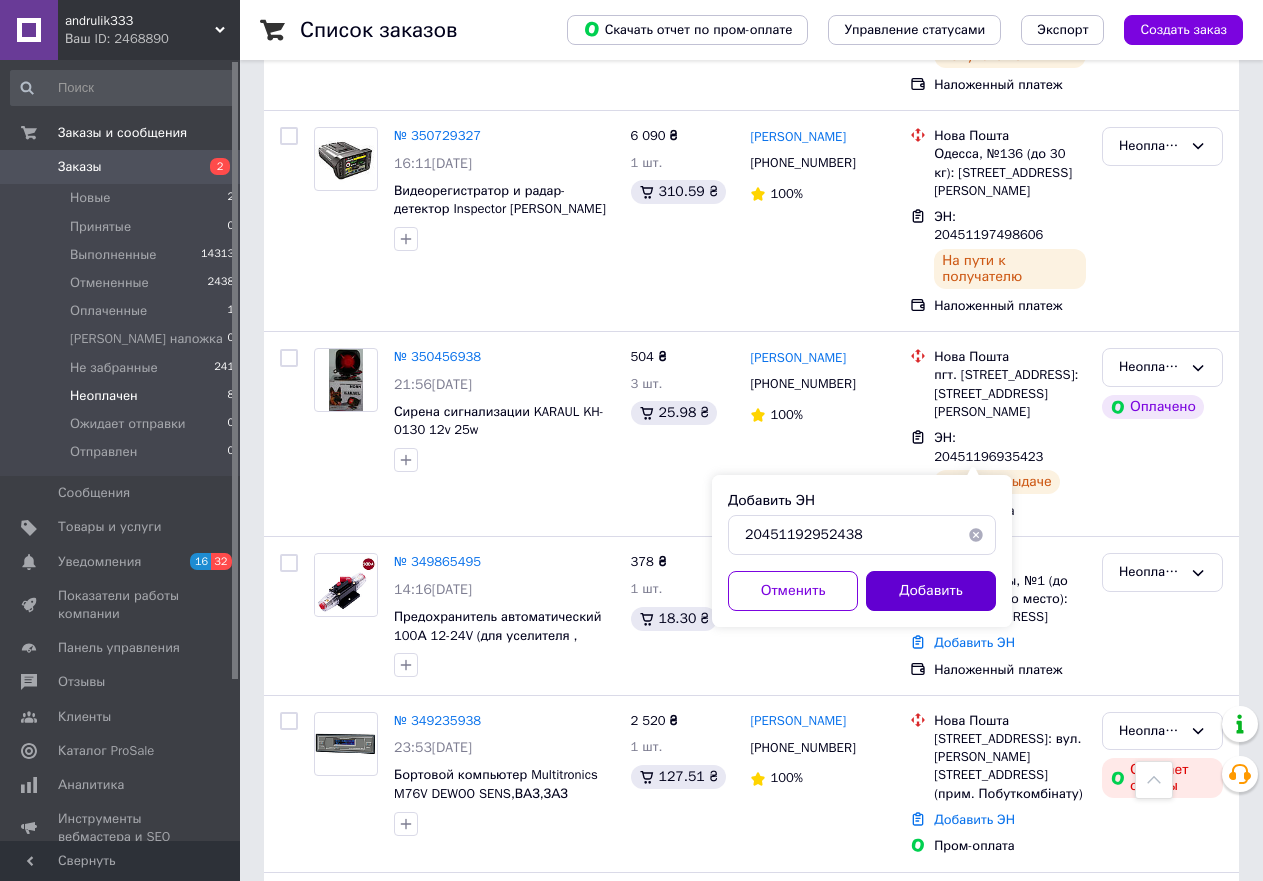 click on "Добавить" at bounding box center (931, 591) 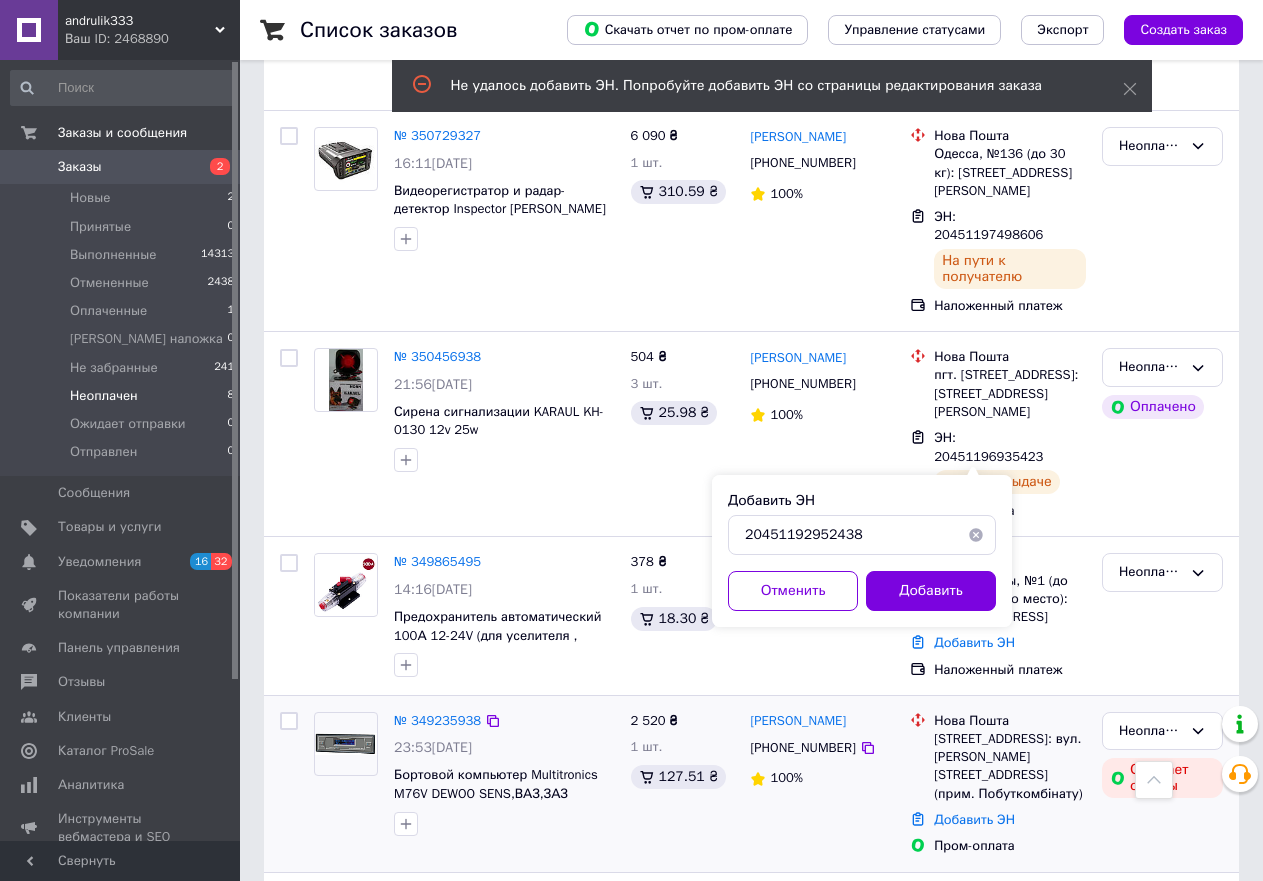 click on "2 520 ₴ 1 шт. 127.51 ₴" at bounding box center [683, 784] 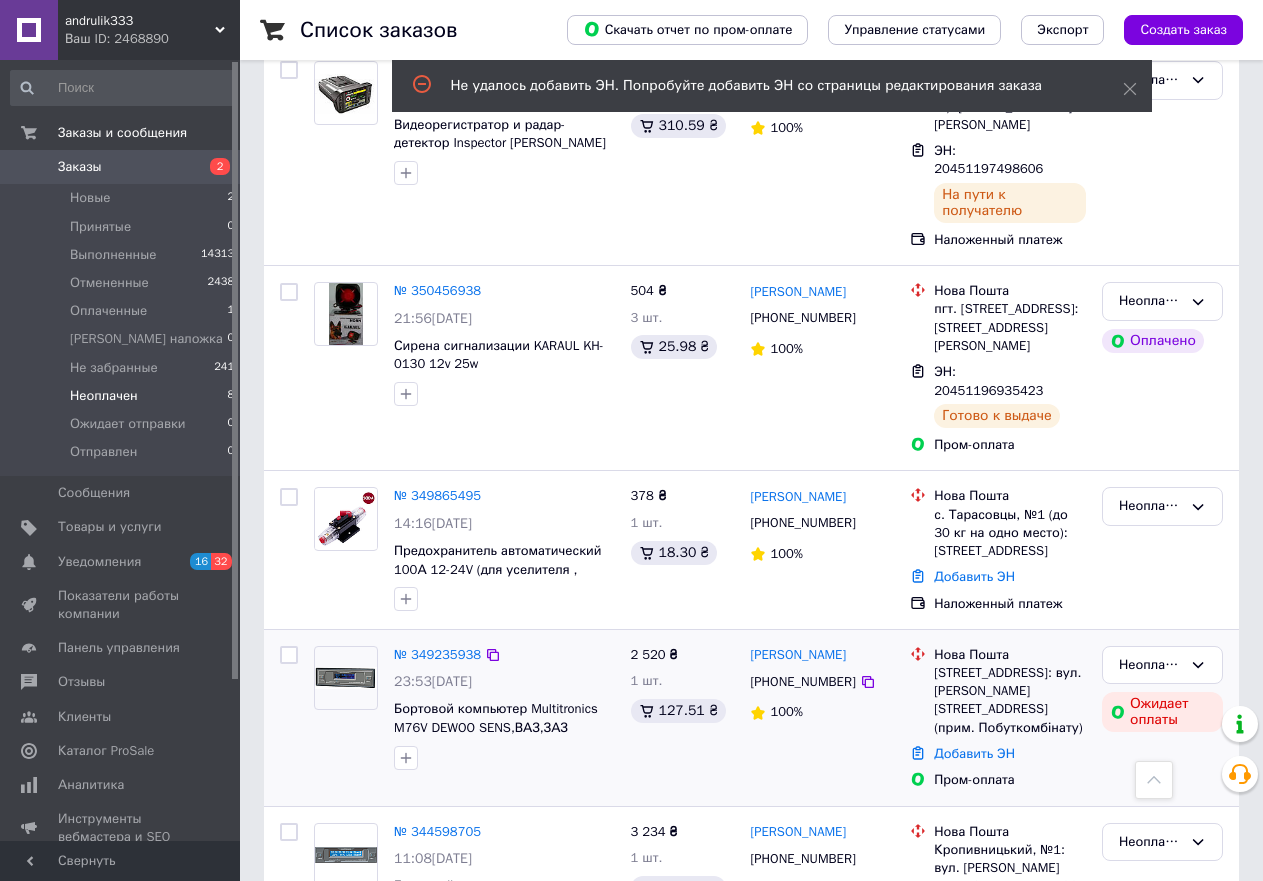scroll, scrollTop: 853, scrollLeft: 0, axis: vertical 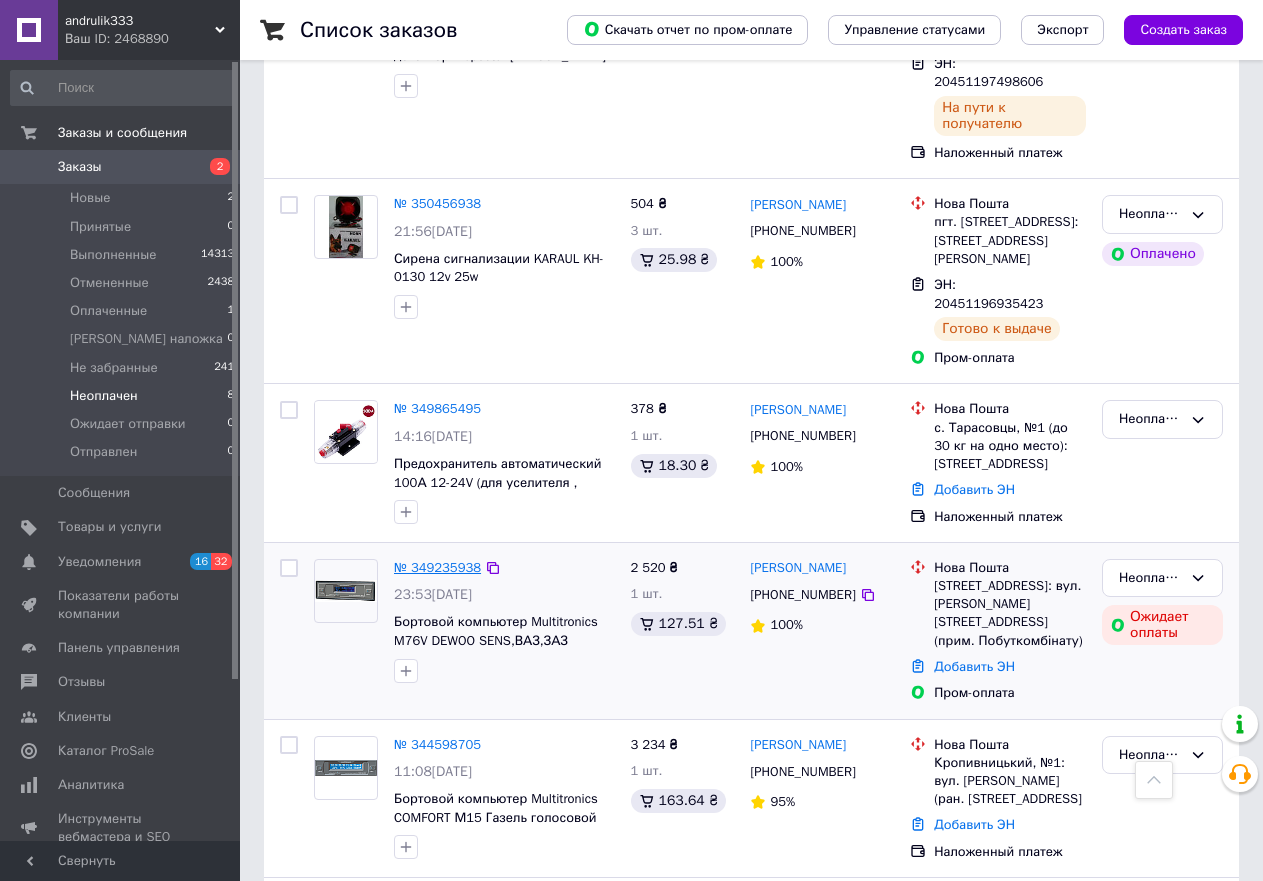 click on "№ 349235938" at bounding box center (437, 567) 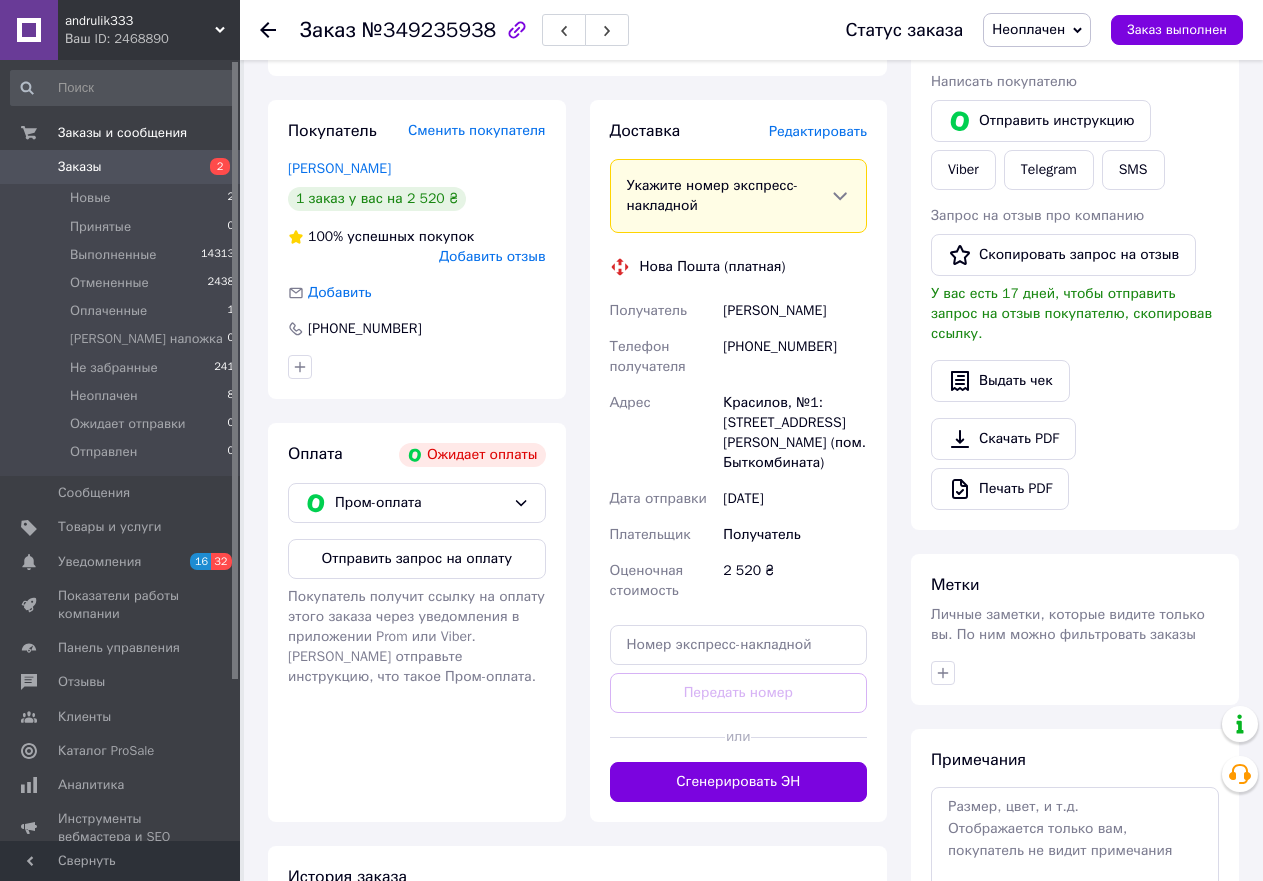 scroll, scrollTop: 500, scrollLeft: 0, axis: vertical 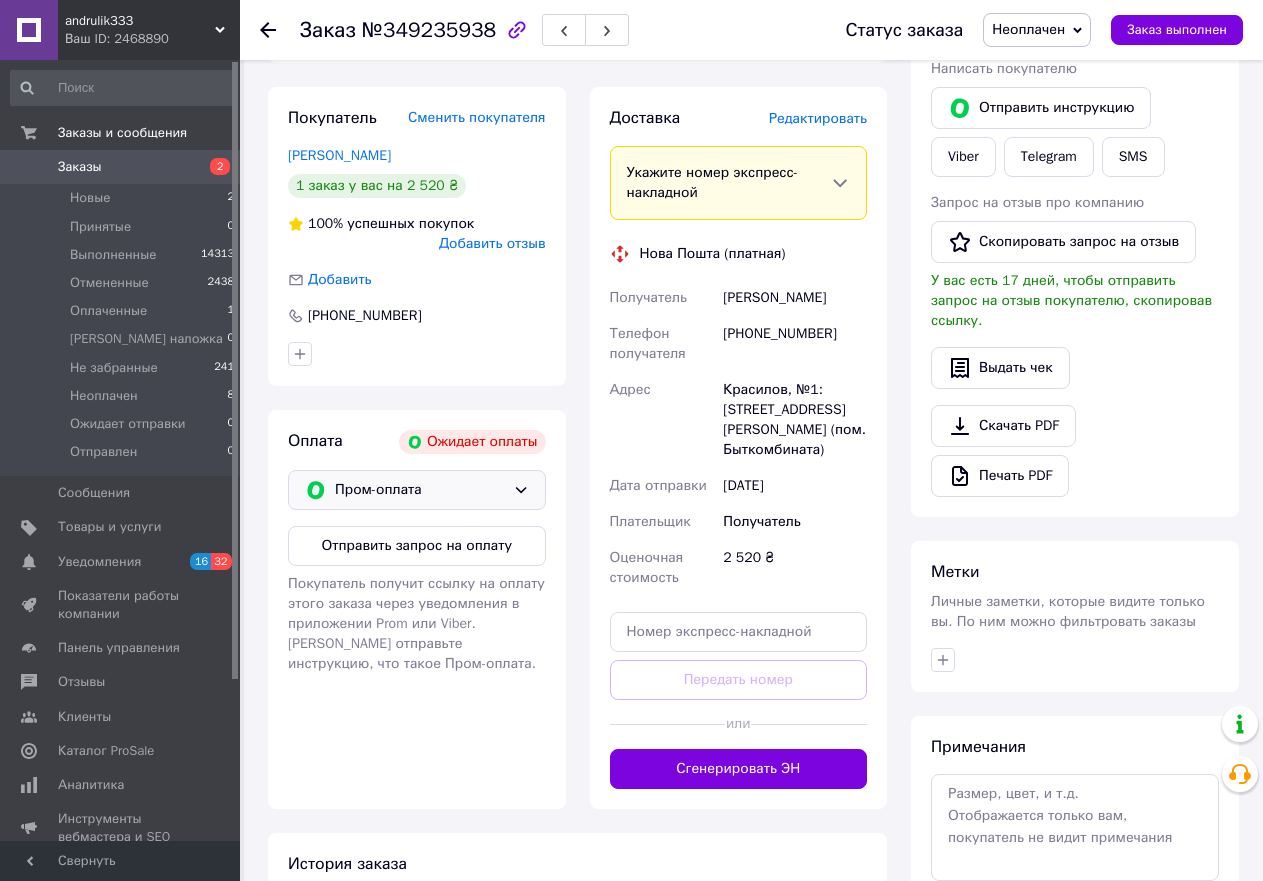 click on "Пром-оплата" at bounding box center [420, 490] 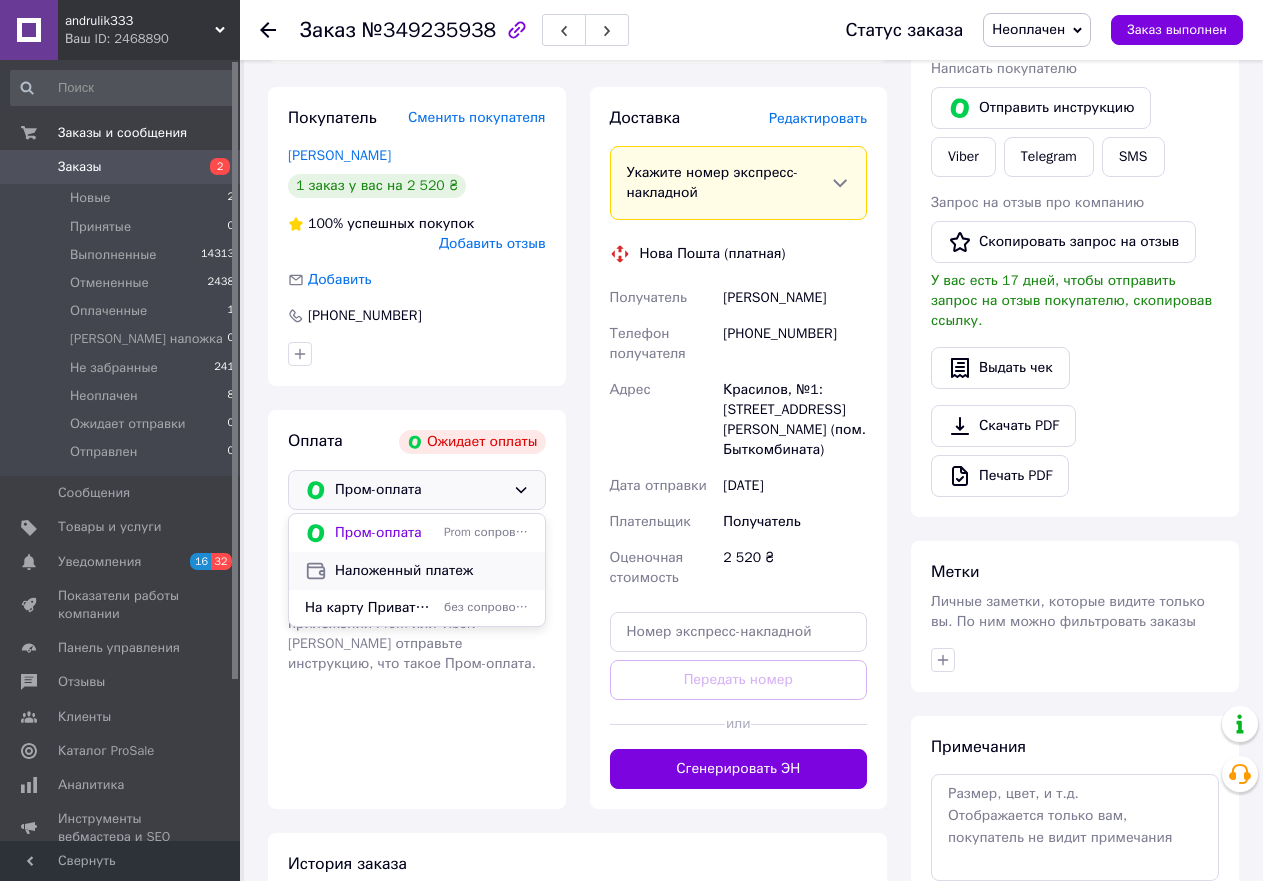 click on "Наложенный платеж" at bounding box center (432, 571) 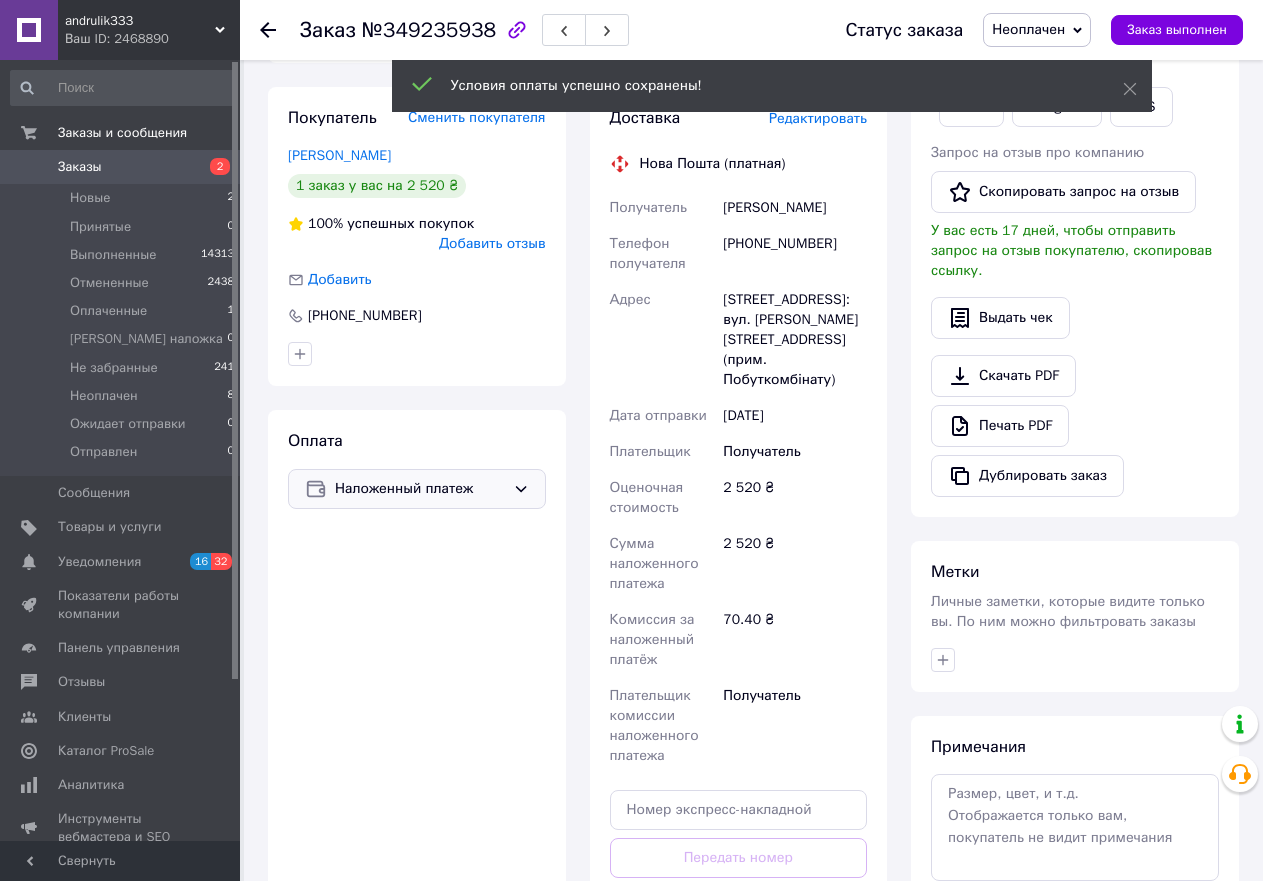 click 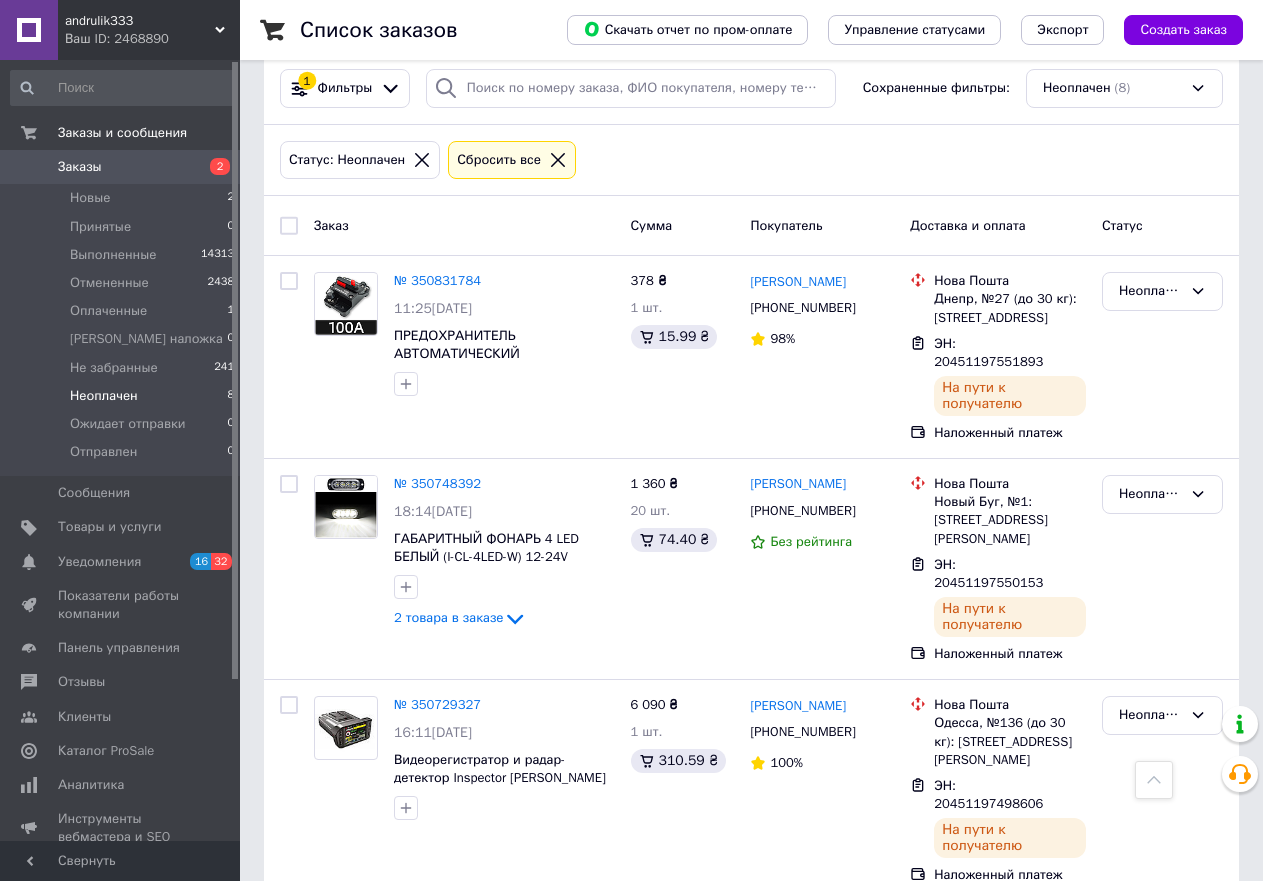 scroll, scrollTop: 0, scrollLeft: 0, axis: both 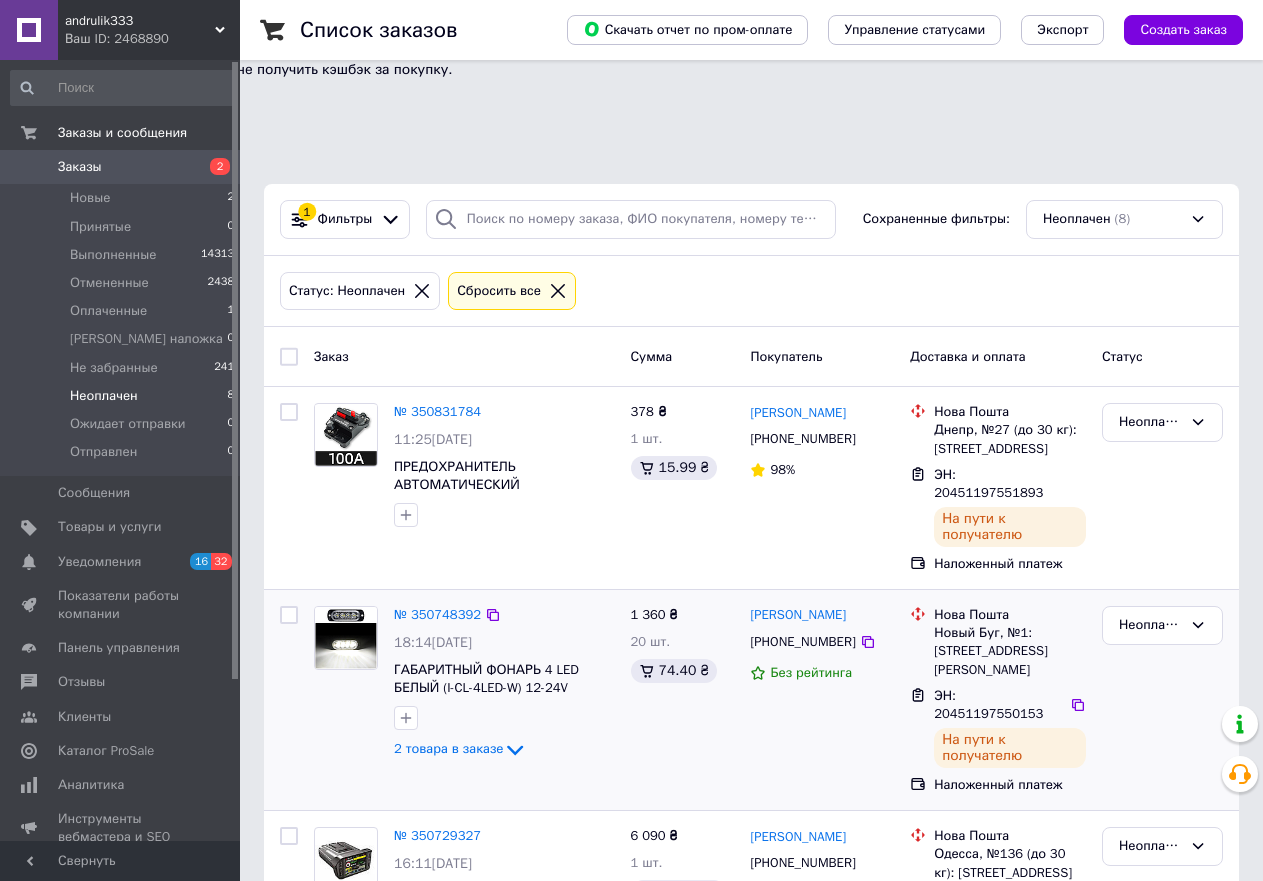 click on "Неоплачен" at bounding box center (1162, 700) 